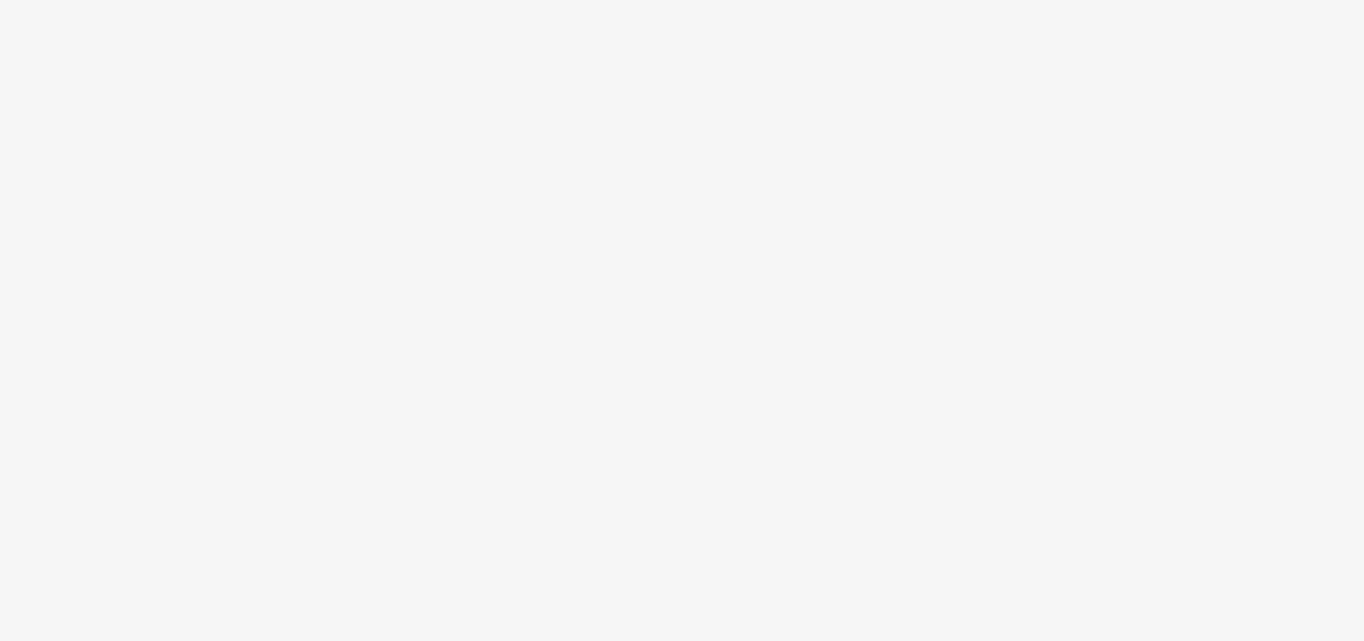 scroll, scrollTop: 0, scrollLeft: 0, axis: both 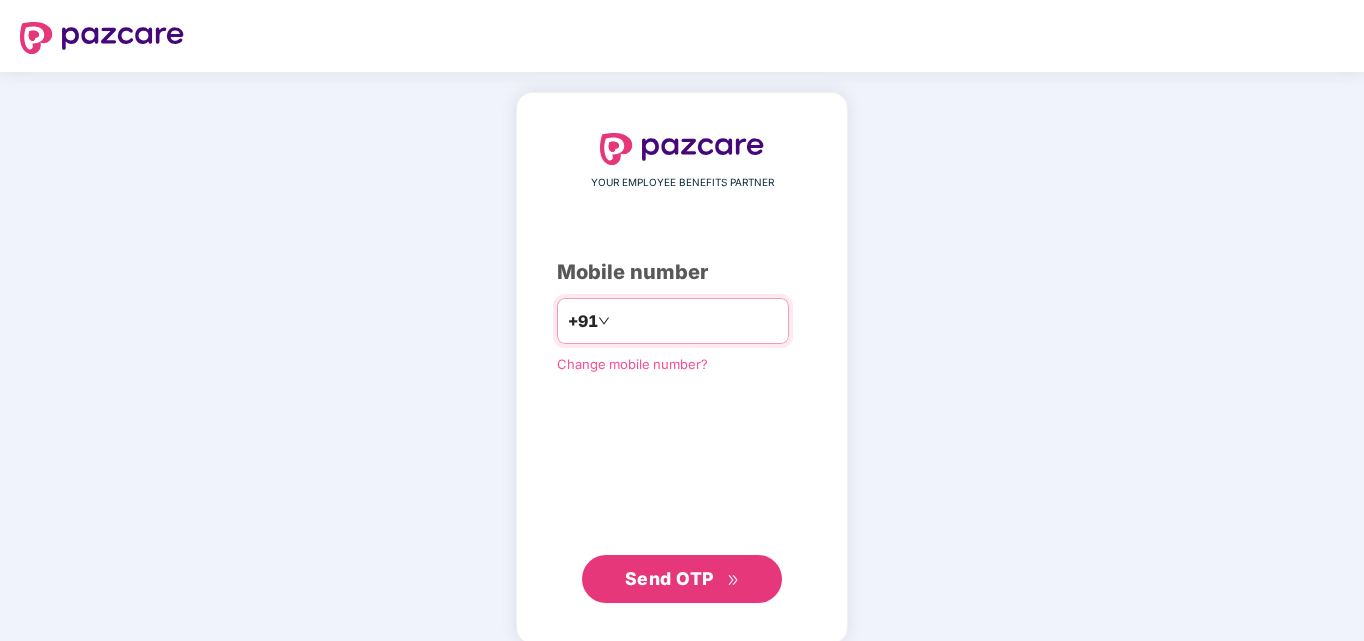 click at bounding box center (696, 321) 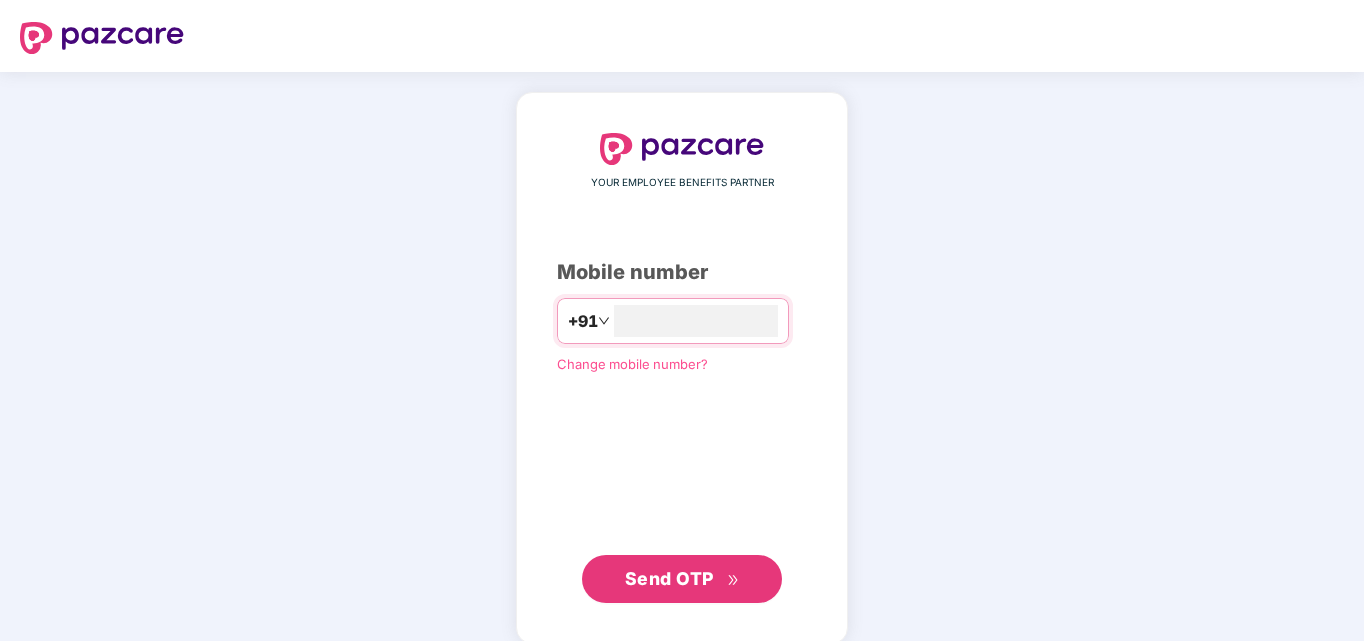 type on "**********" 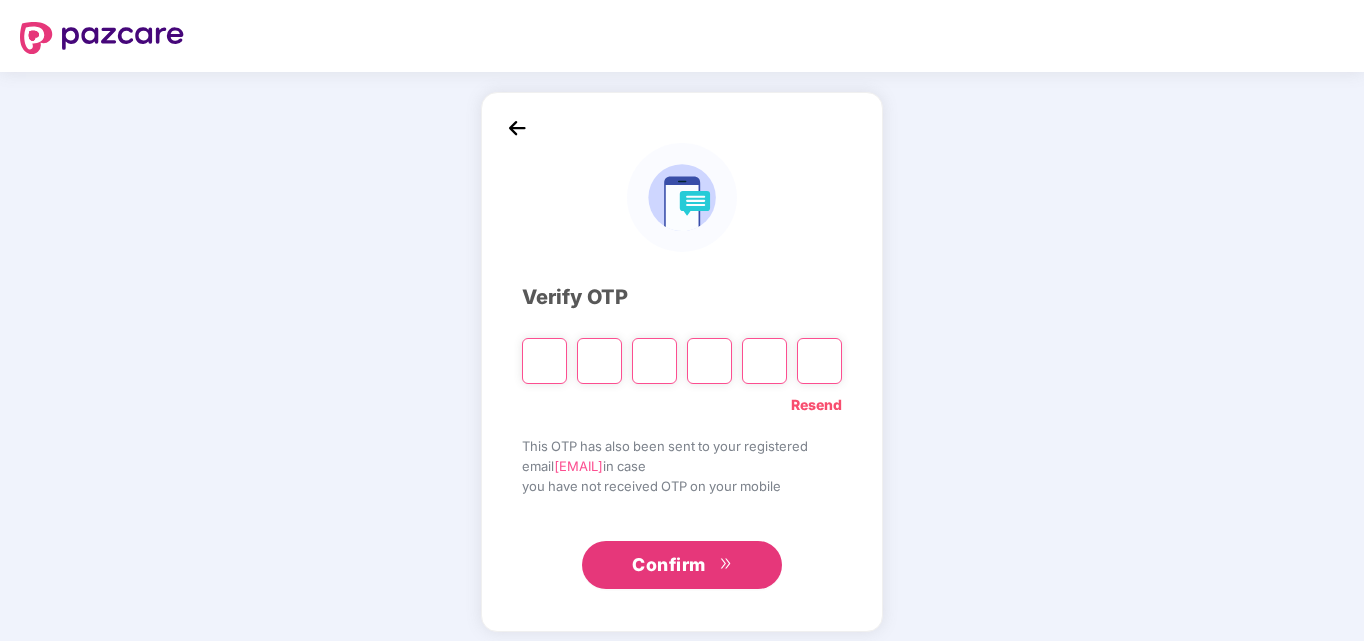 type on "*" 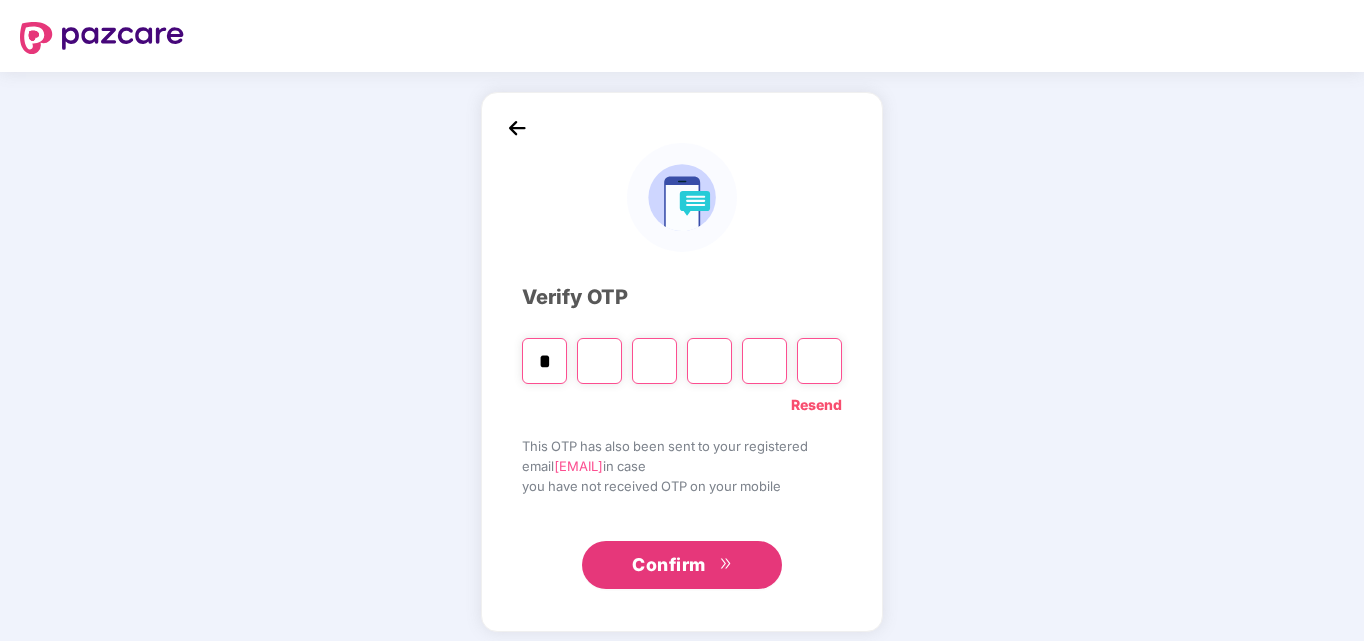 type on "*" 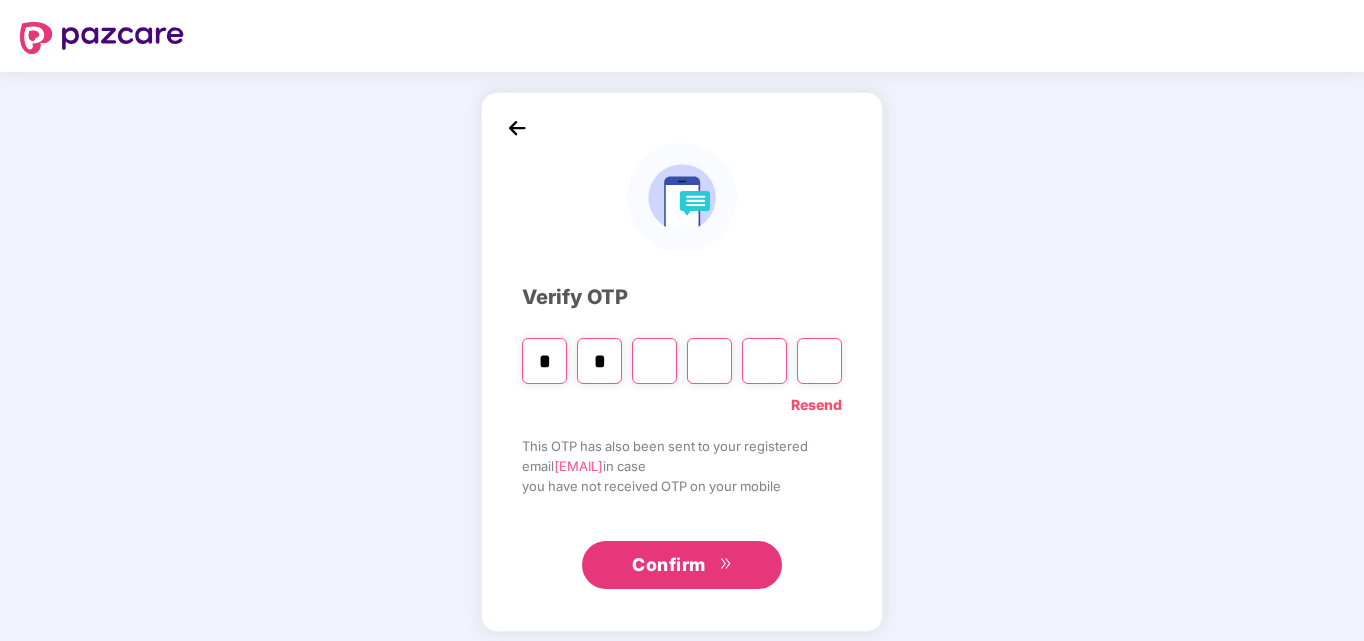 type 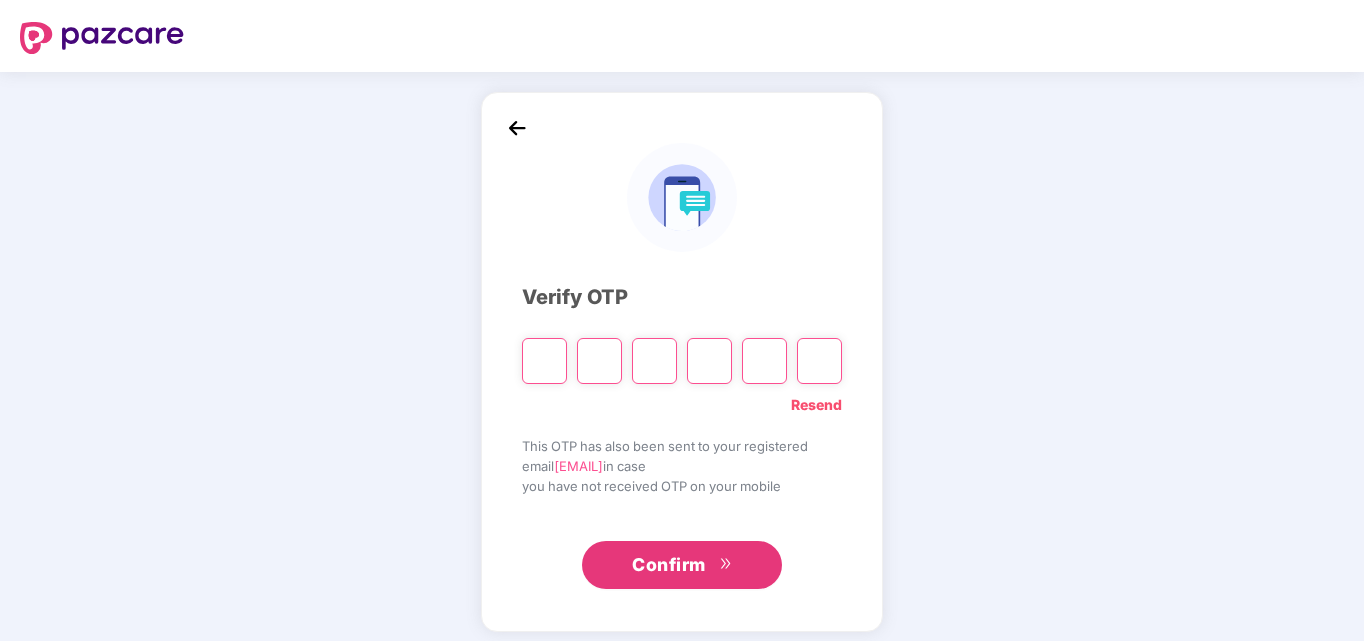 type on "*" 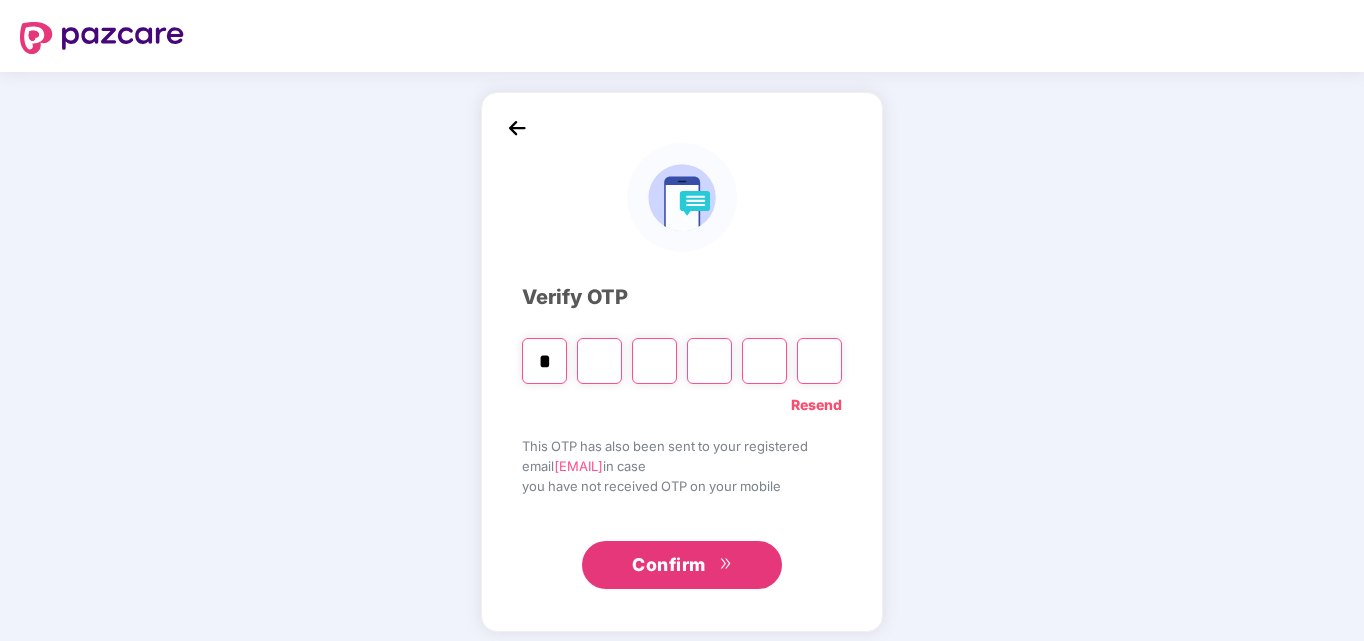 type on "*" 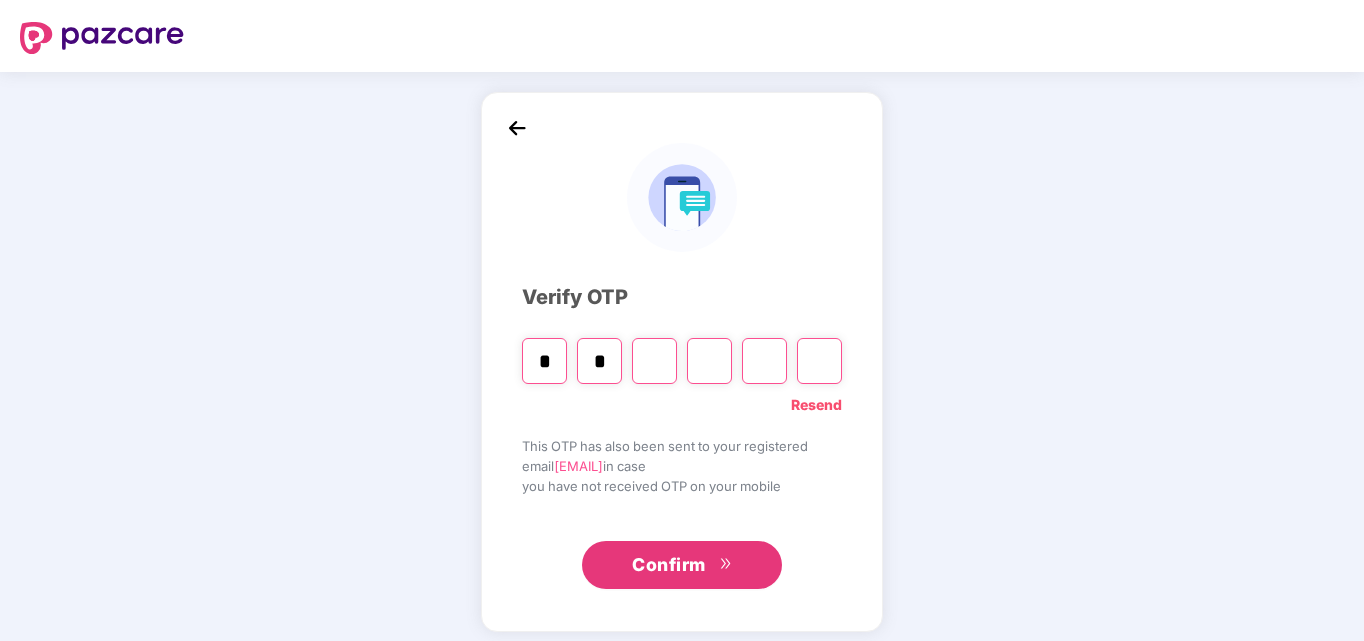 type on "*" 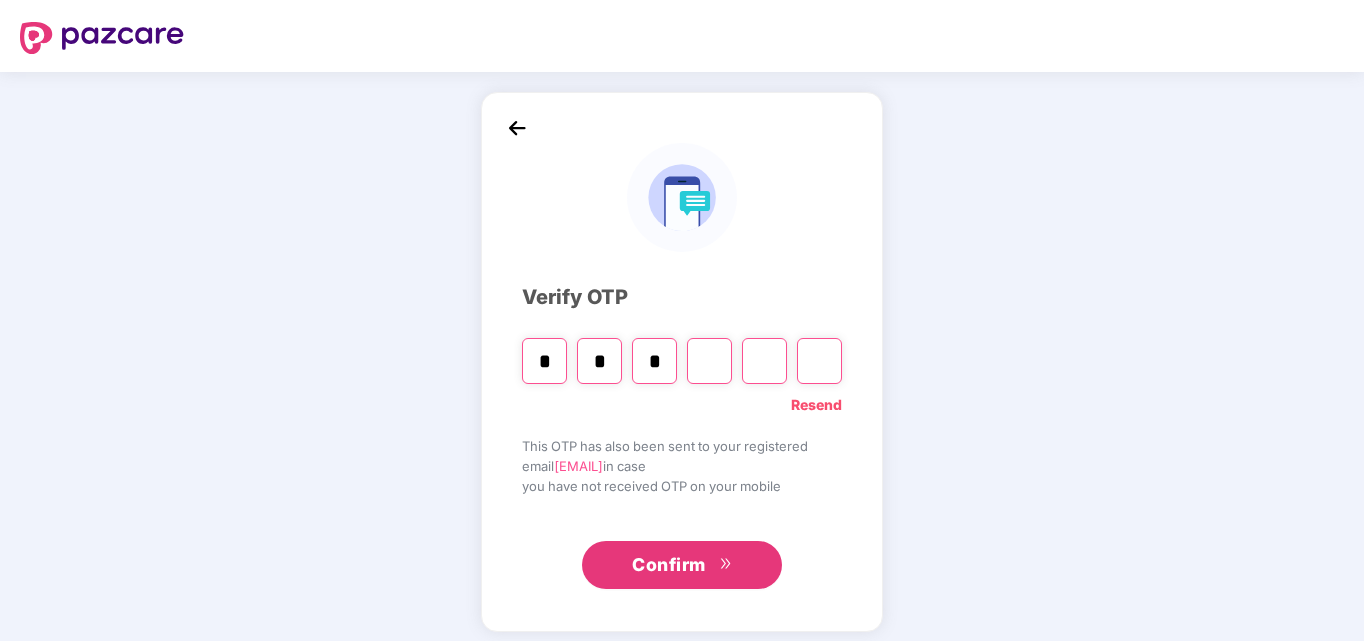 type on "*" 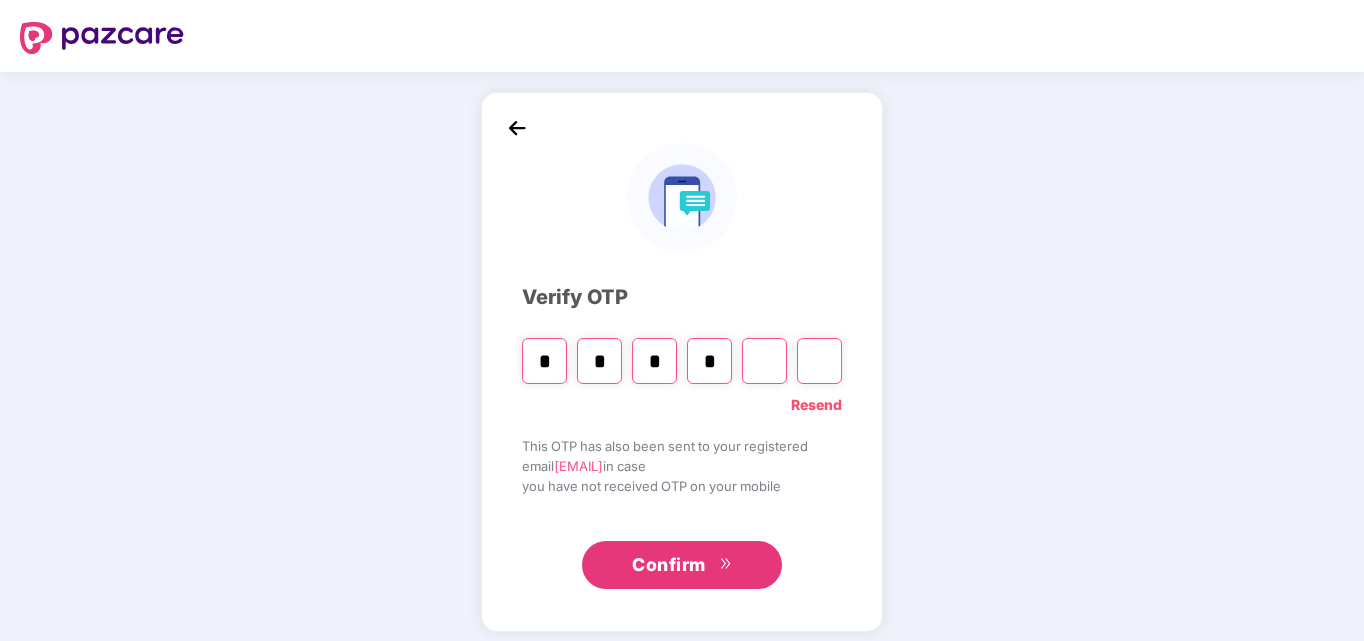 type on "*" 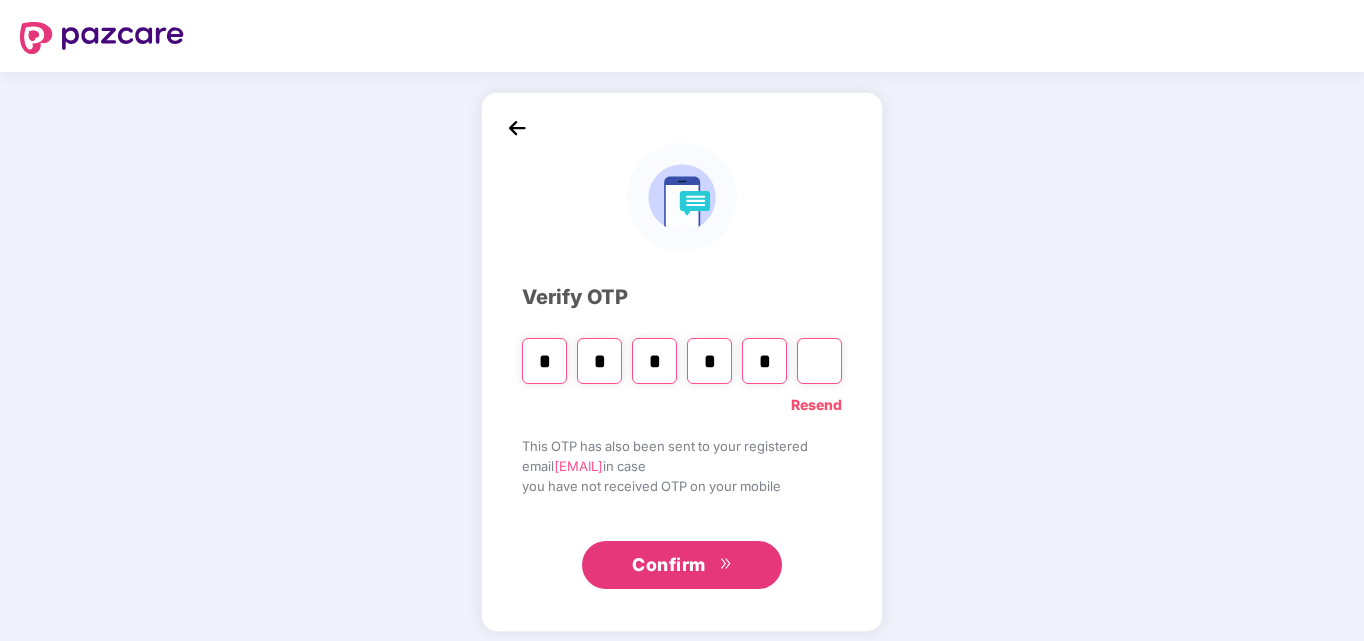 type on "*" 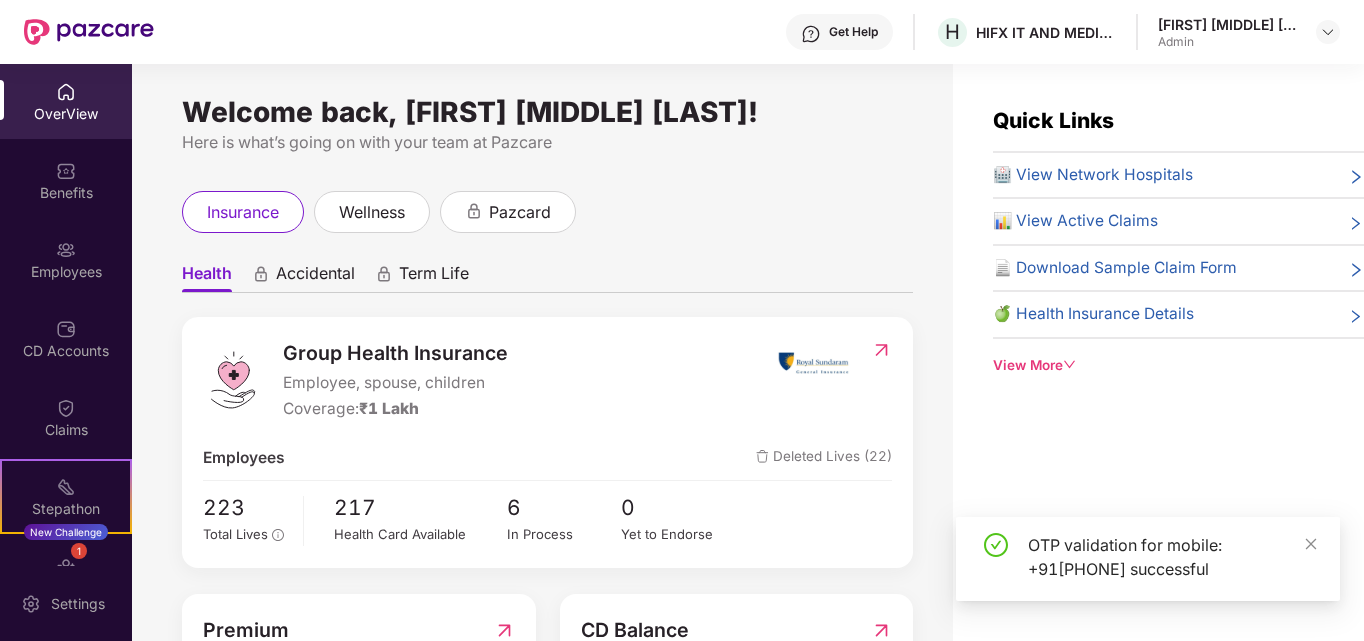 scroll, scrollTop: 100, scrollLeft: 0, axis: vertical 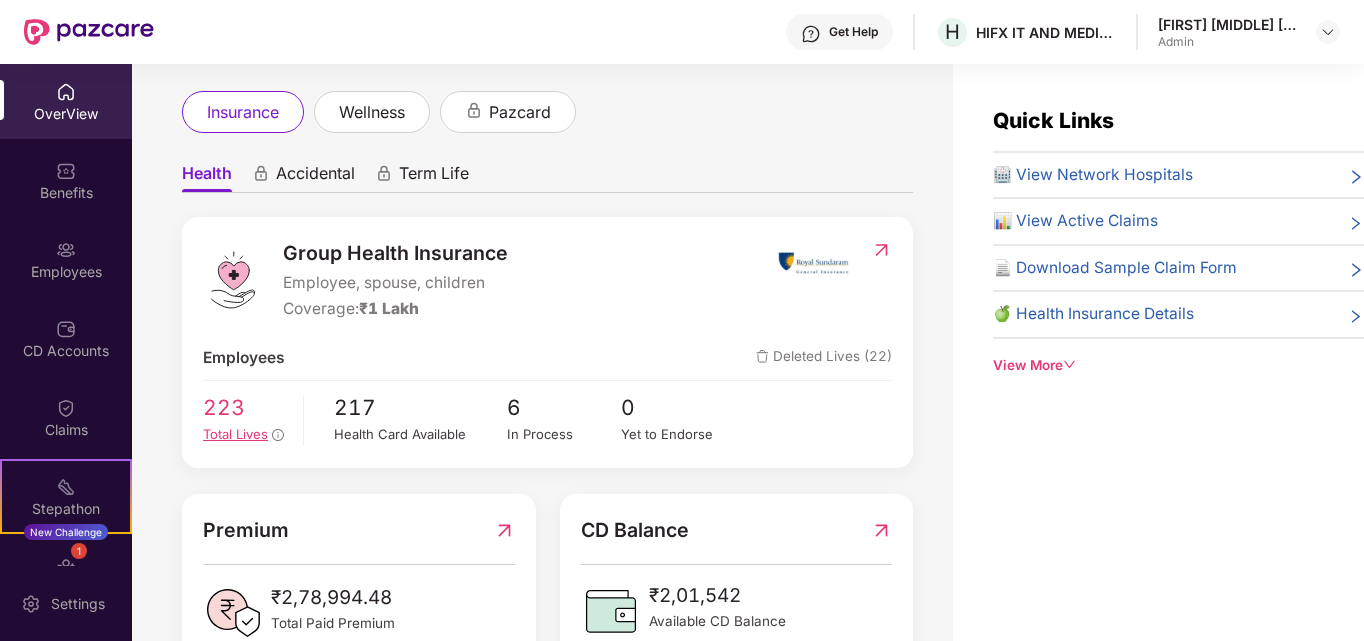 click on "Total Lives" at bounding box center [235, 434] 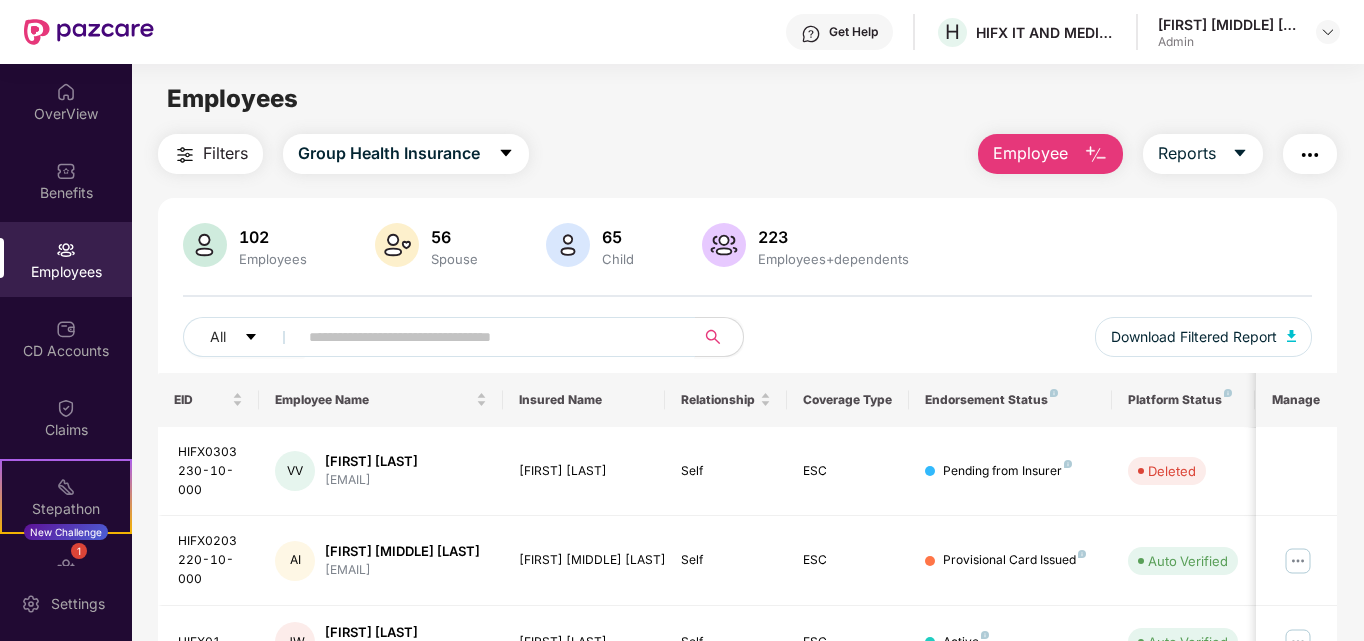 click at bounding box center [488, 337] 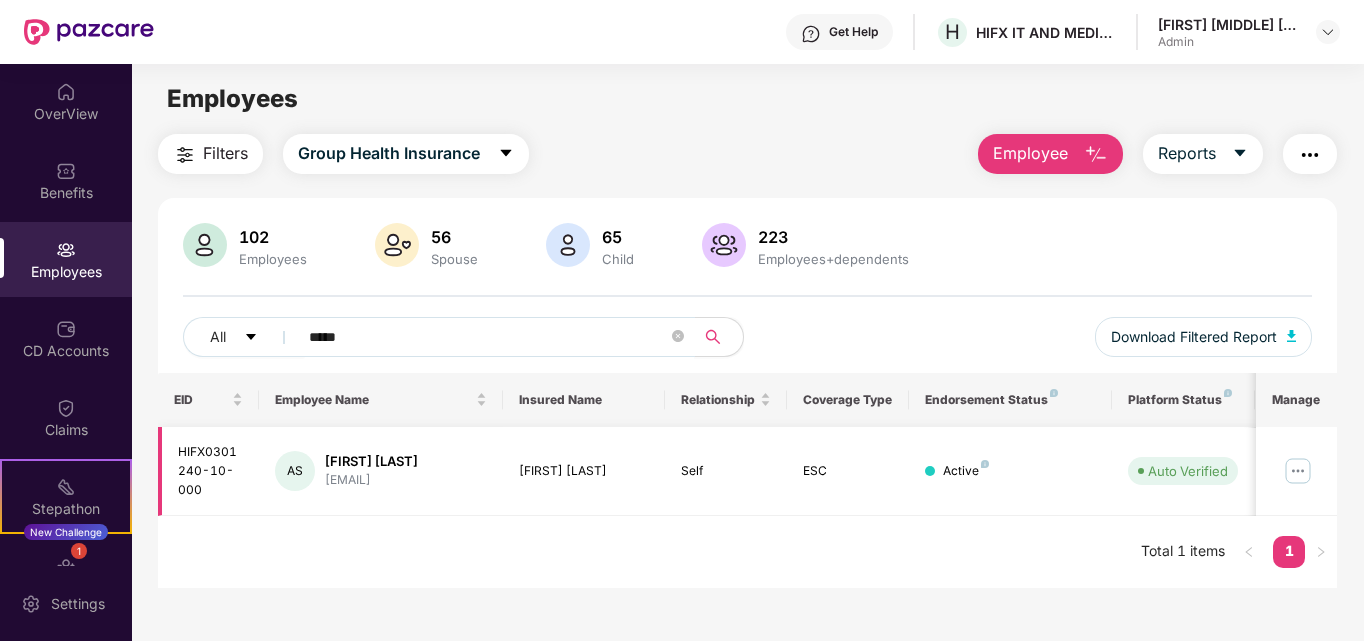 type on "*****" 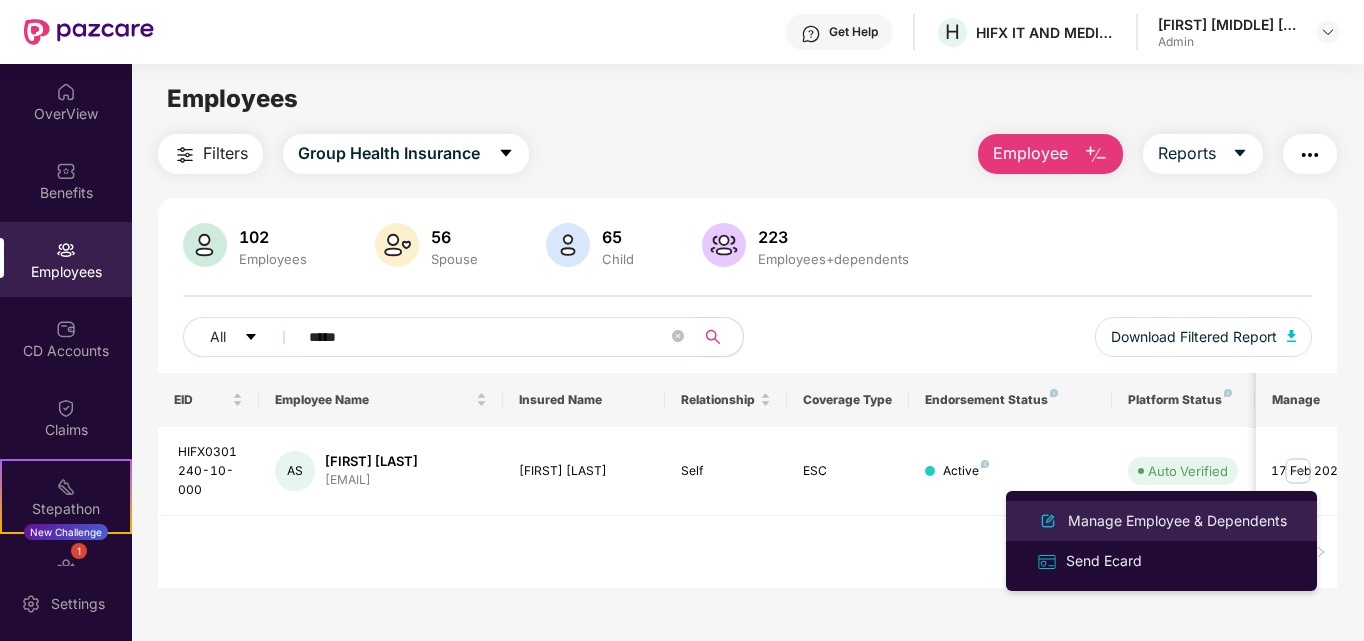 click on "Manage Employee & Dependents" at bounding box center [1177, 521] 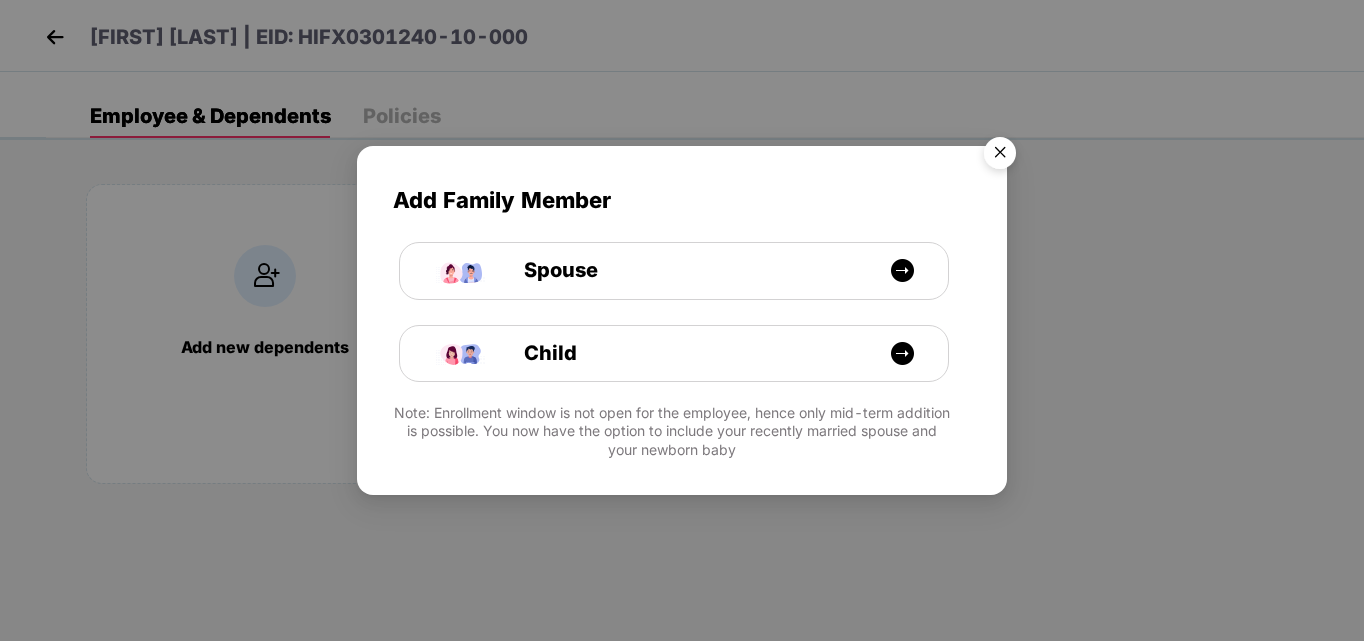 click at bounding box center (1000, 156) 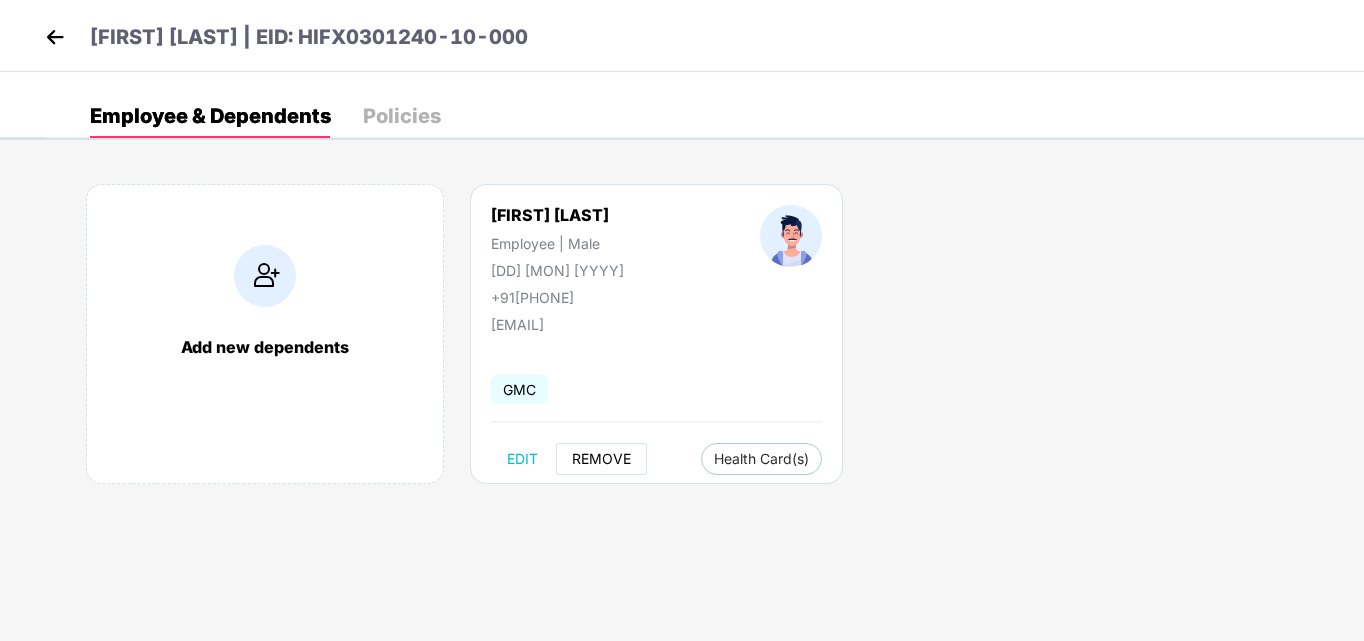 click on "REMOVE" at bounding box center [601, 459] 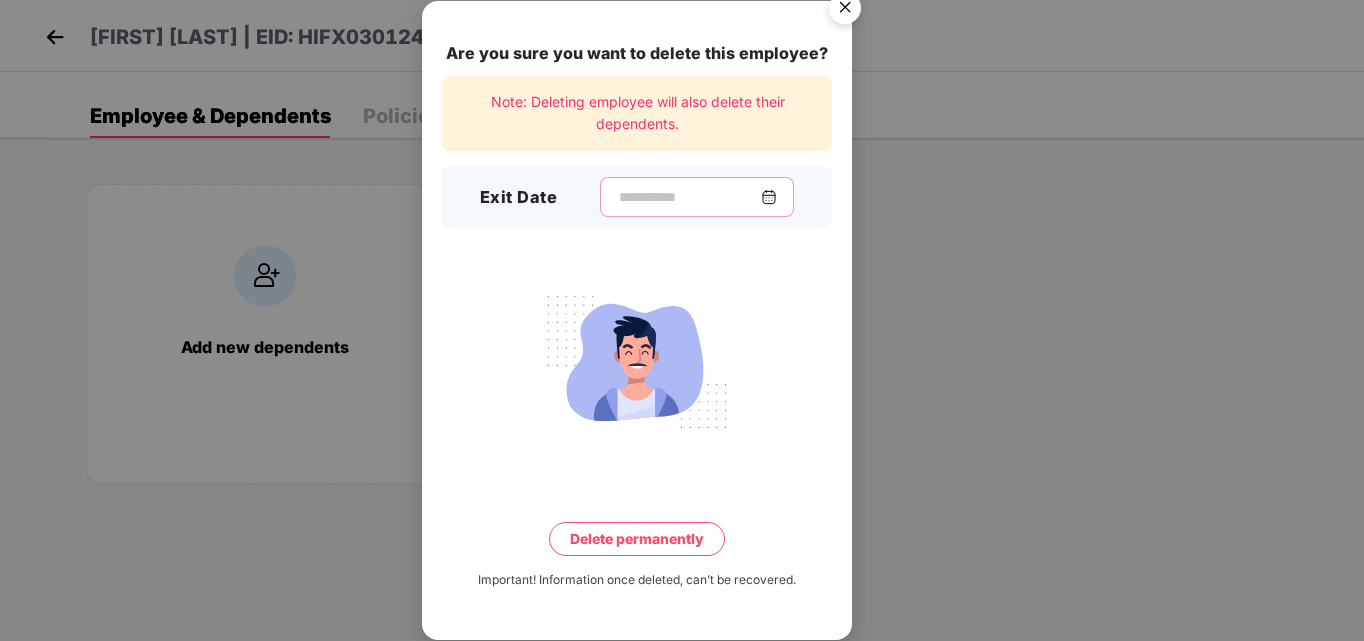 click at bounding box center (689, 197) 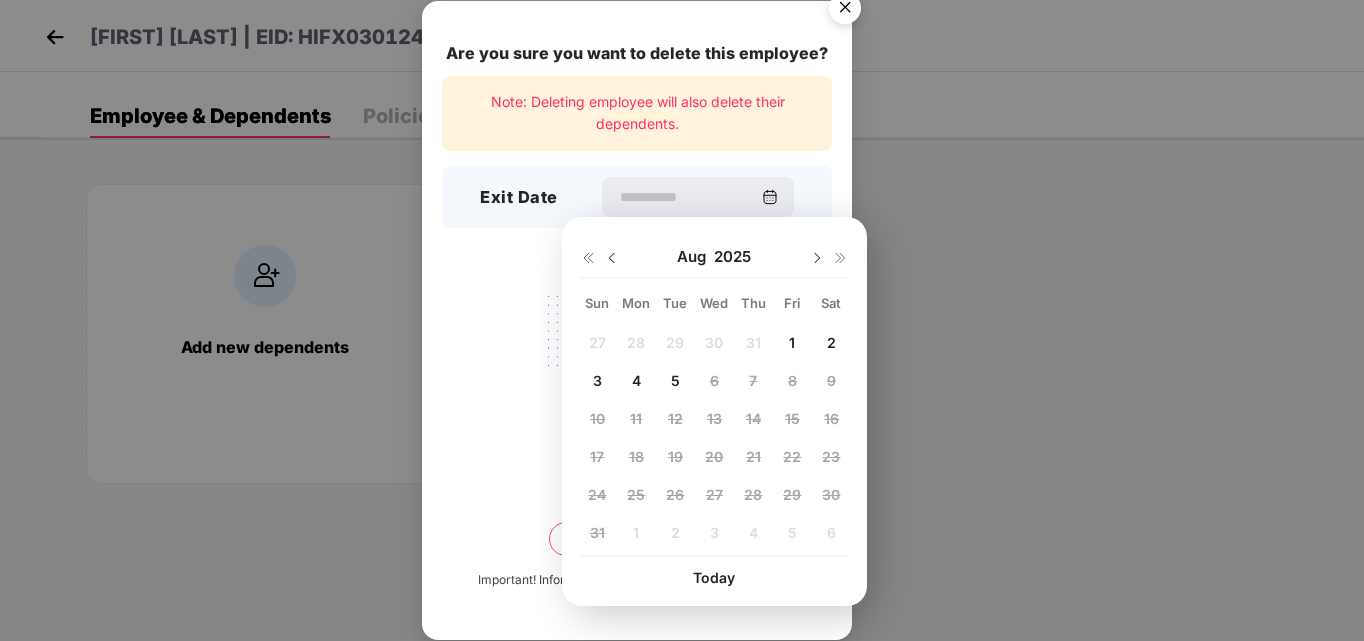 click on "27   28   29   30   31   1   2   3   4   5   6   7   8   9   10   11   12   13   14   15   16   17   18   19   20   21   22   23   24   25   26   27   28   29   30   31   1   2   3   4   5   6" at bounding box center (714, 441) 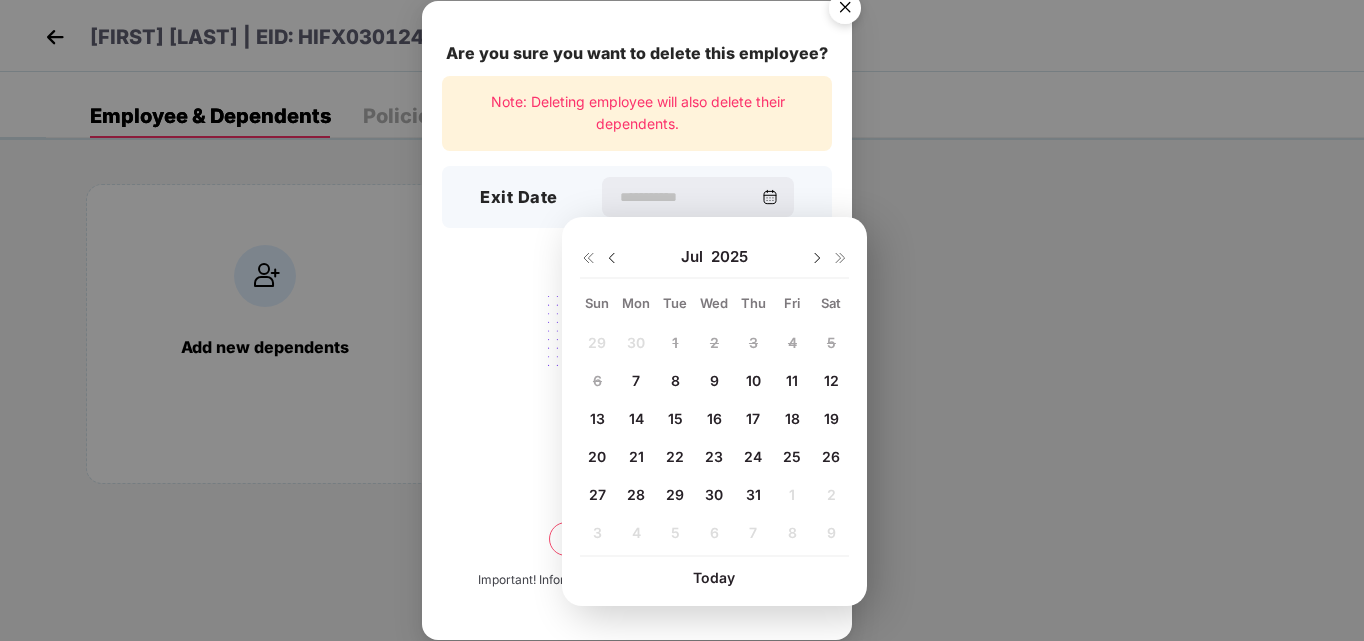 click on "31" at bounding box center (753, 494) 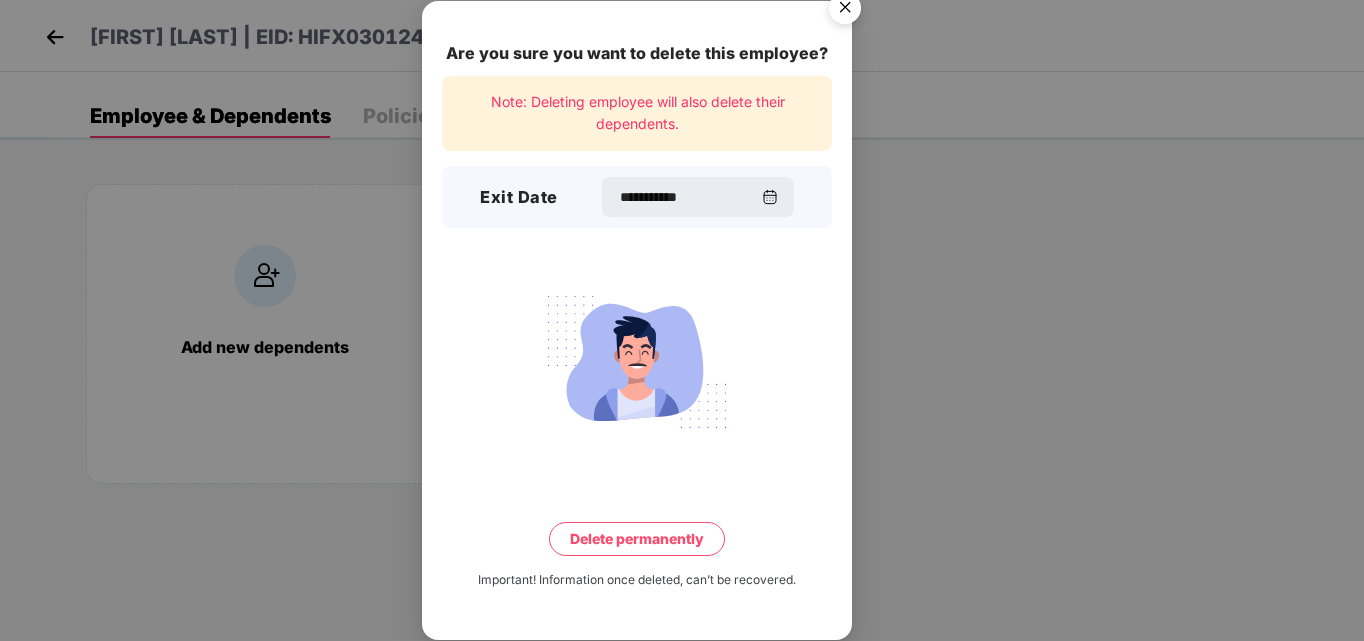 click at bounding box center [845, 11] 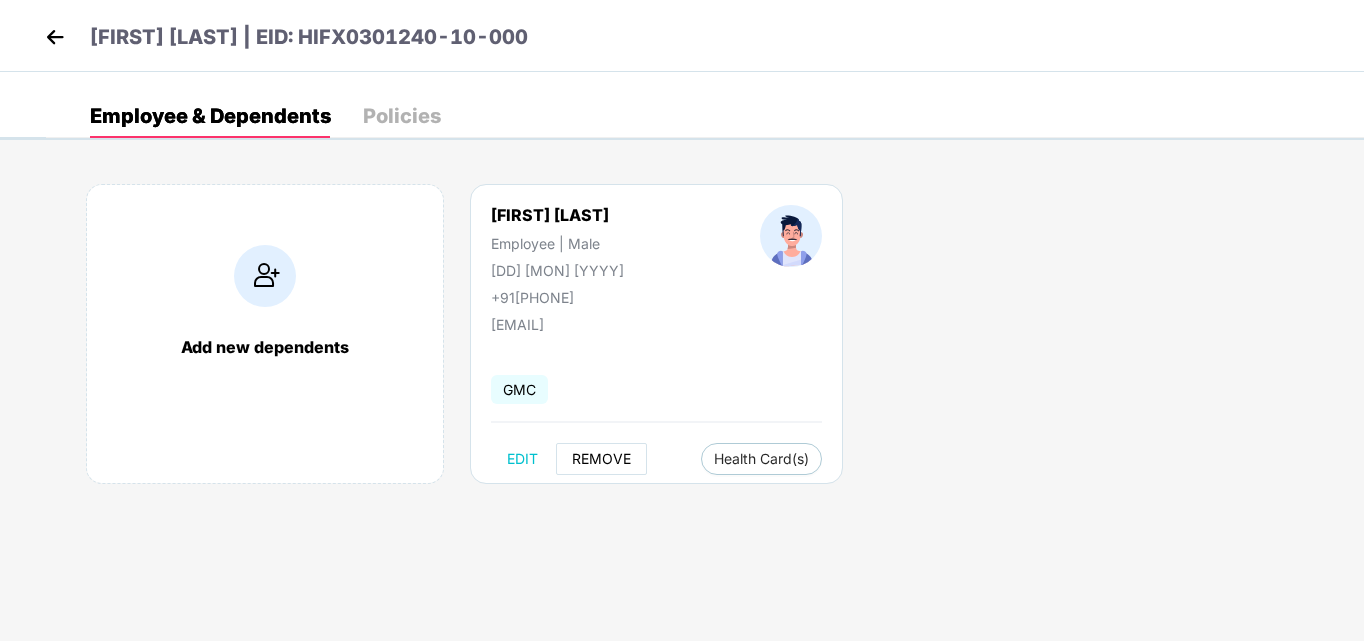 click on "REMOVE" at bounding box center (601, 459) 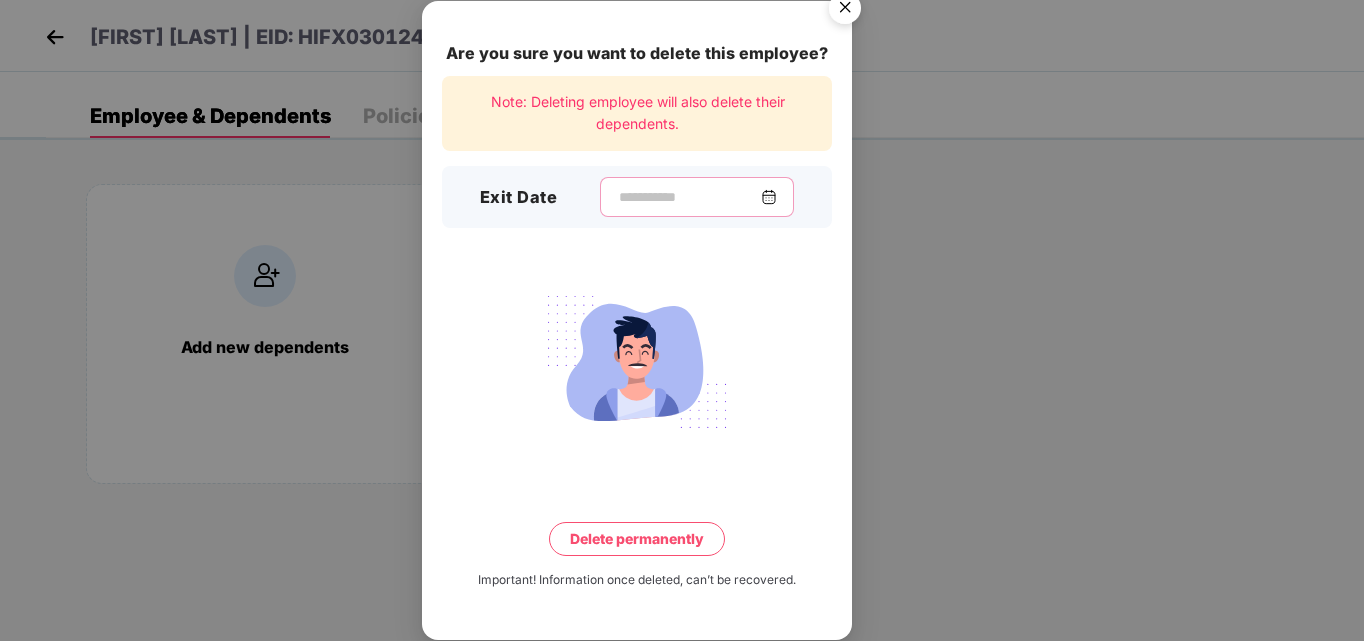 click at bounding box center [689, 197] 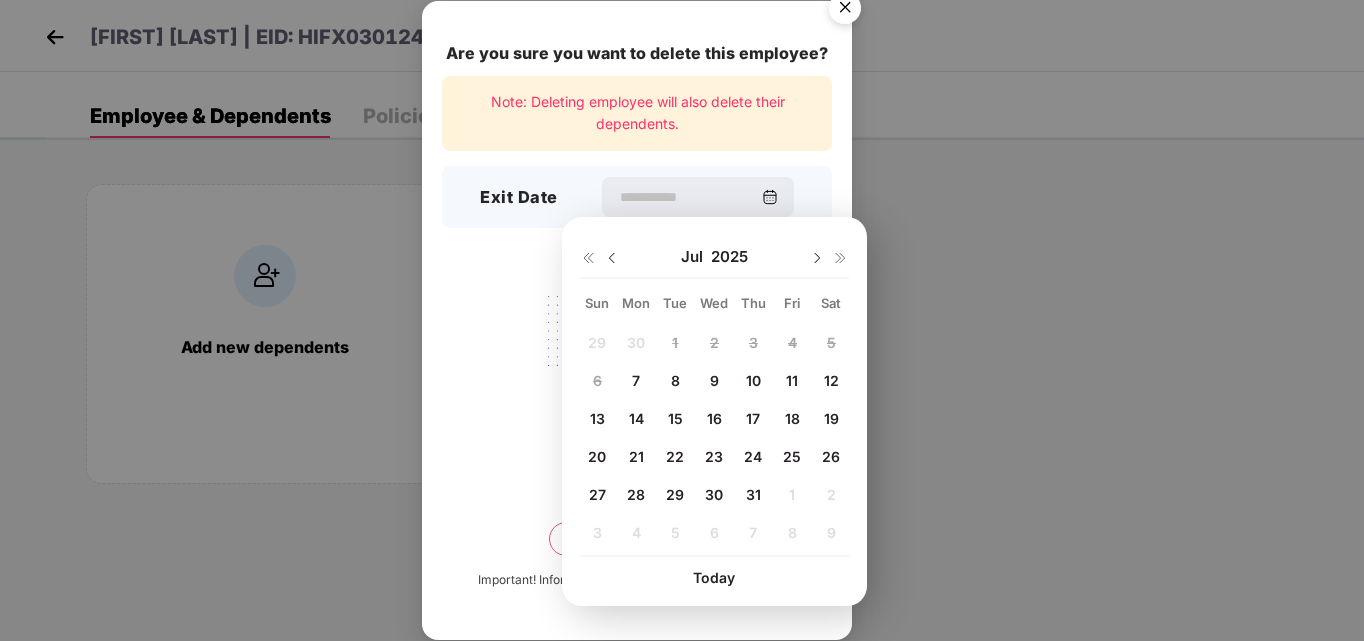 click on "31" at bounding box center [753, 494] 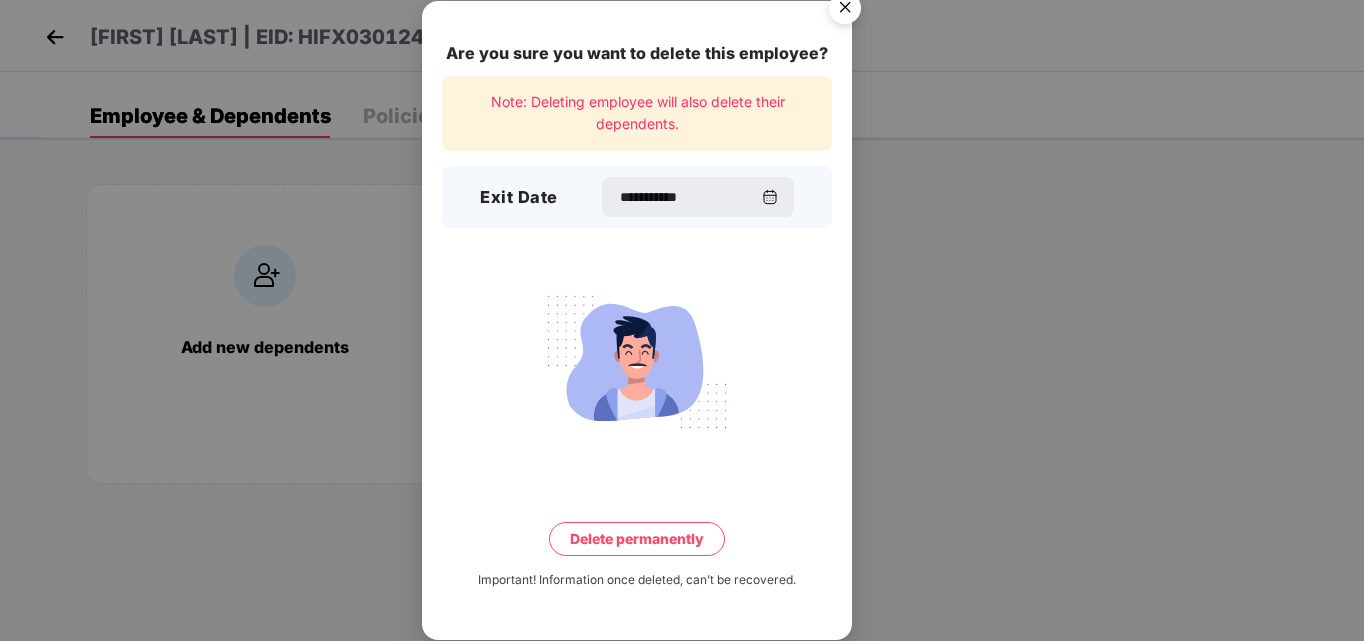 click on "Delete permanently" at bounding box center [637, 539] 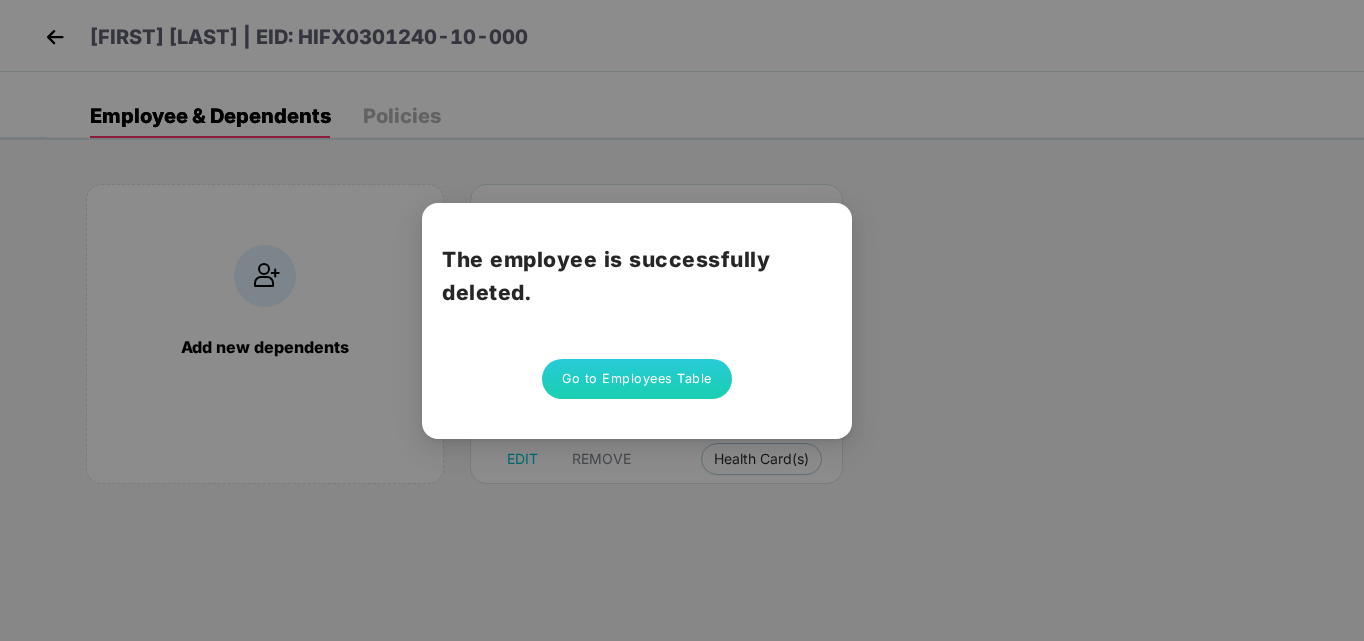 click on "Go to Employees Table" at bounding box center (637, 379) 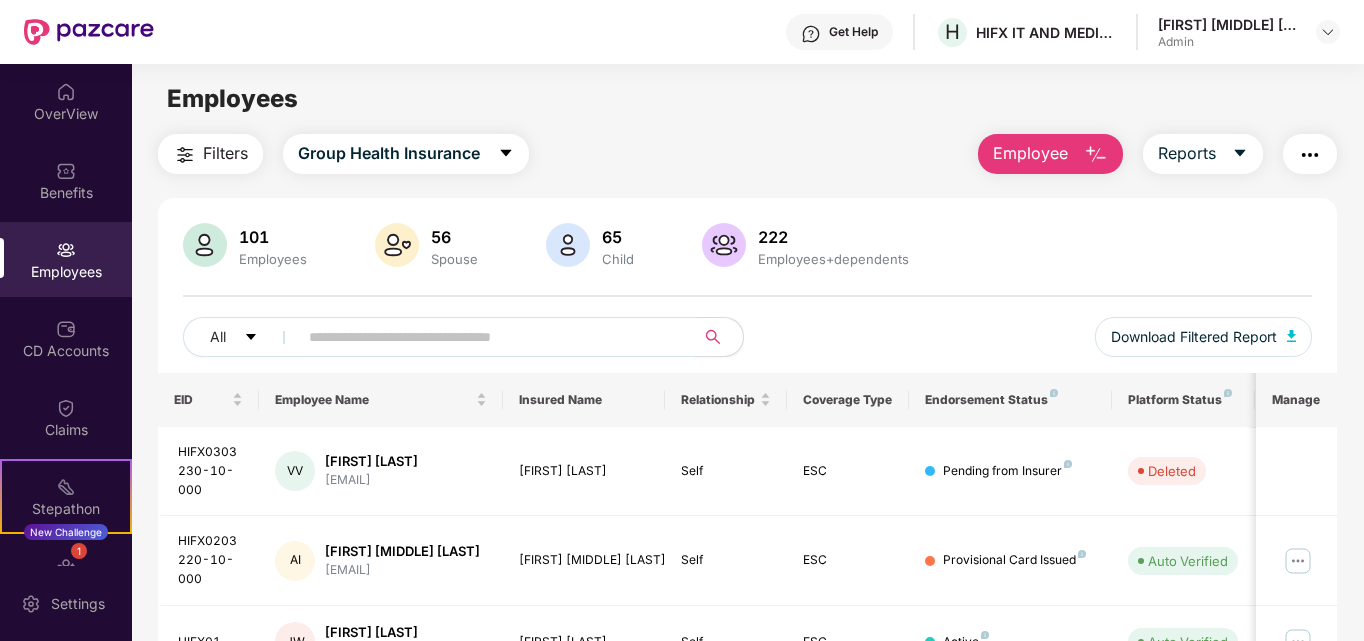 click at bounding box center (488, 337) 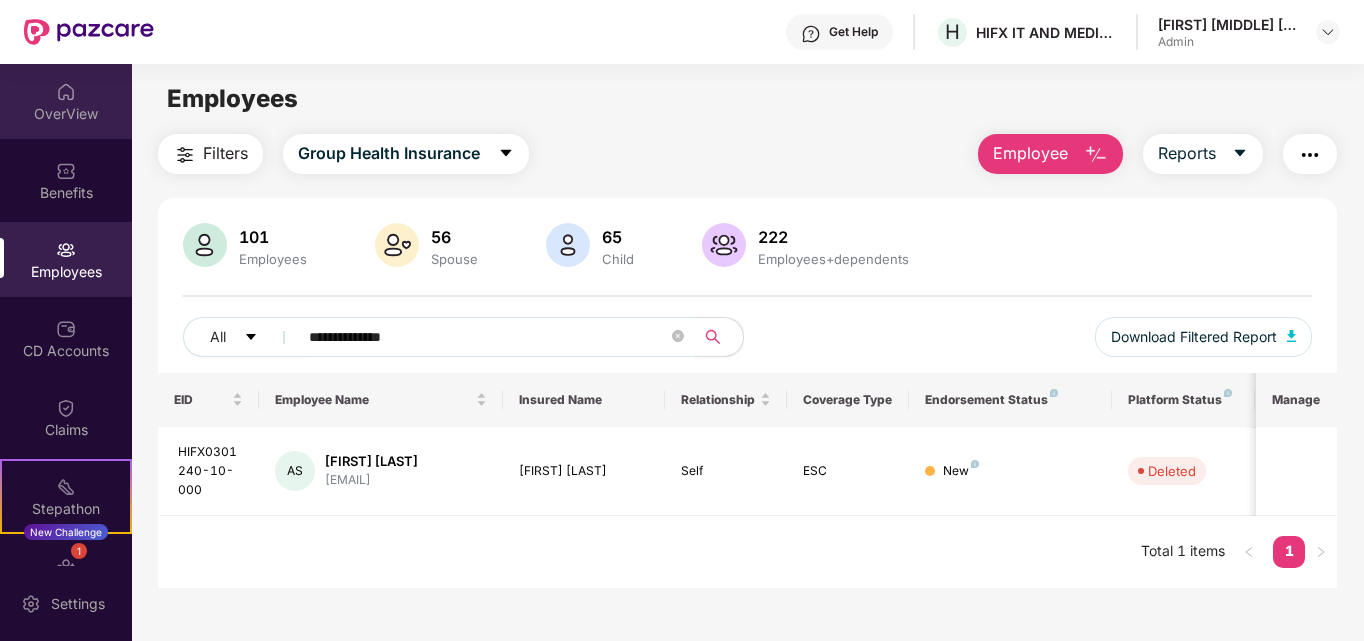 type on "**********" 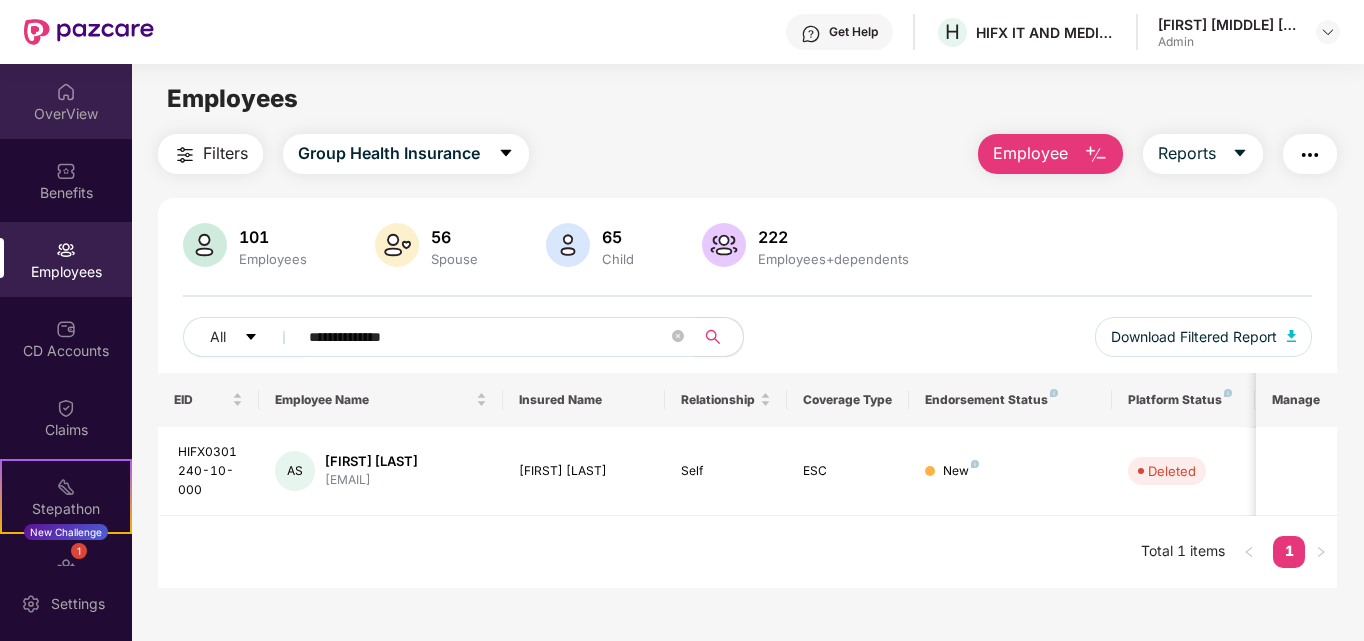 click at bounding box center (66, 92) 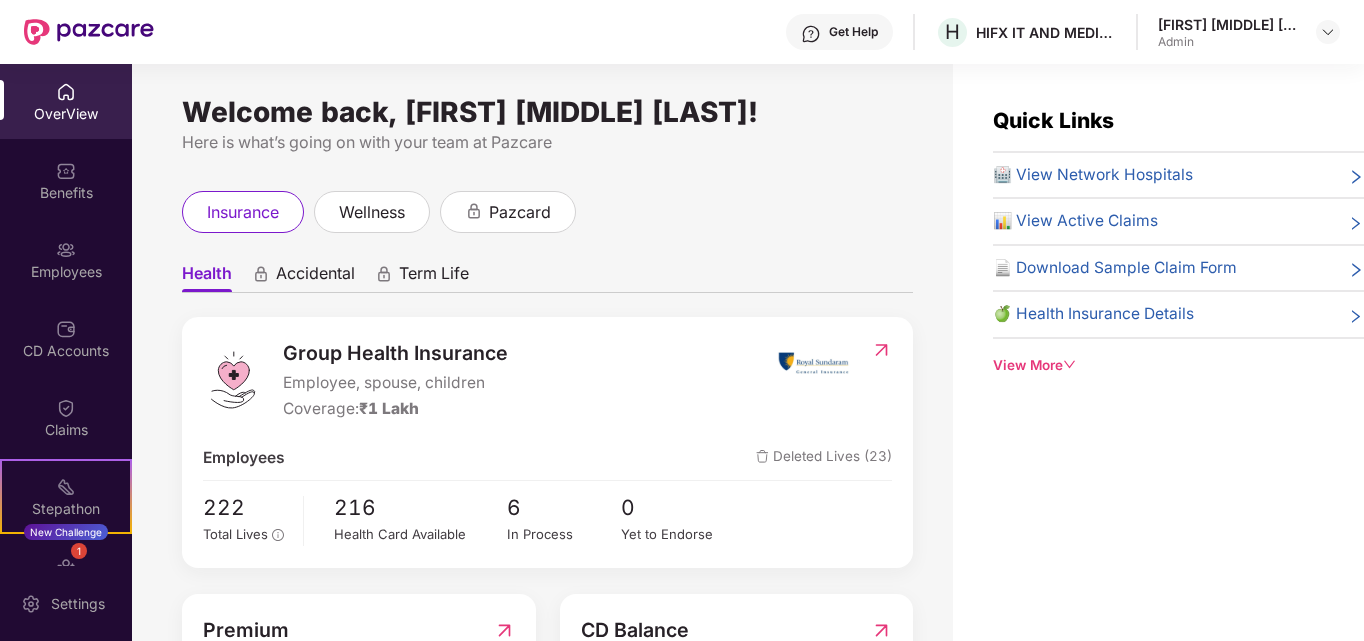 click on "Deleted Lives (23)" at bounding box center [824, 458] 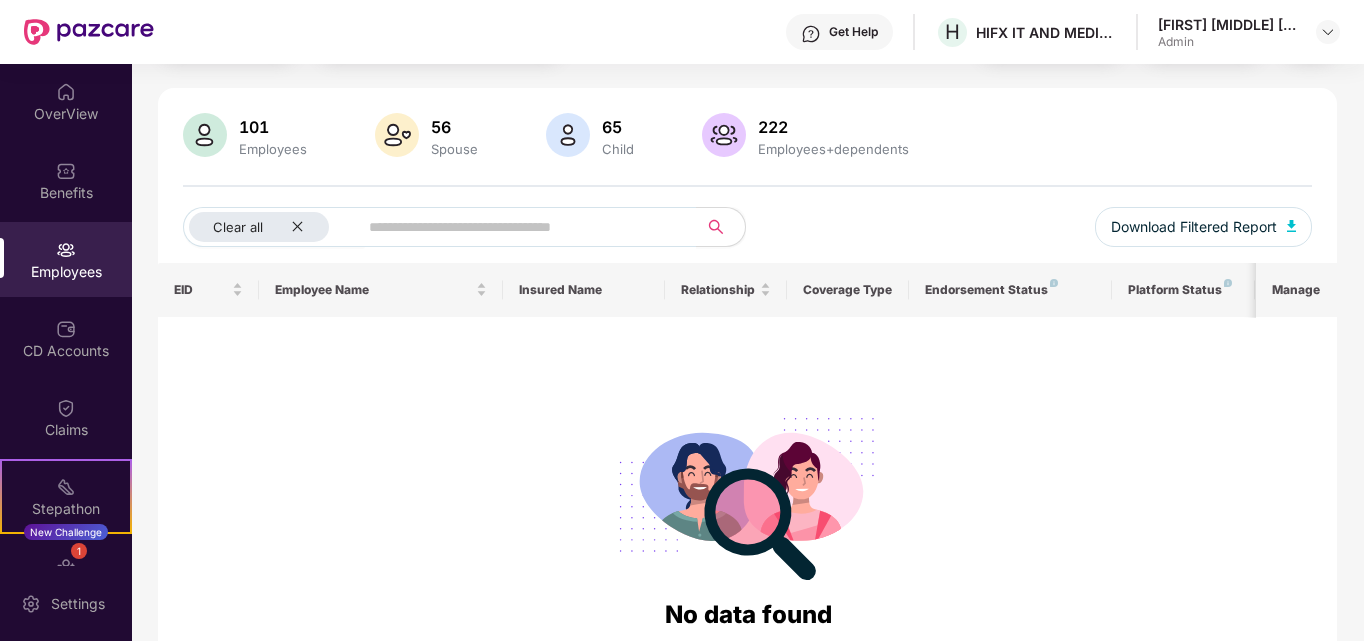 scroll, scrollTop: 0, scrollLeft: 0, axis: both 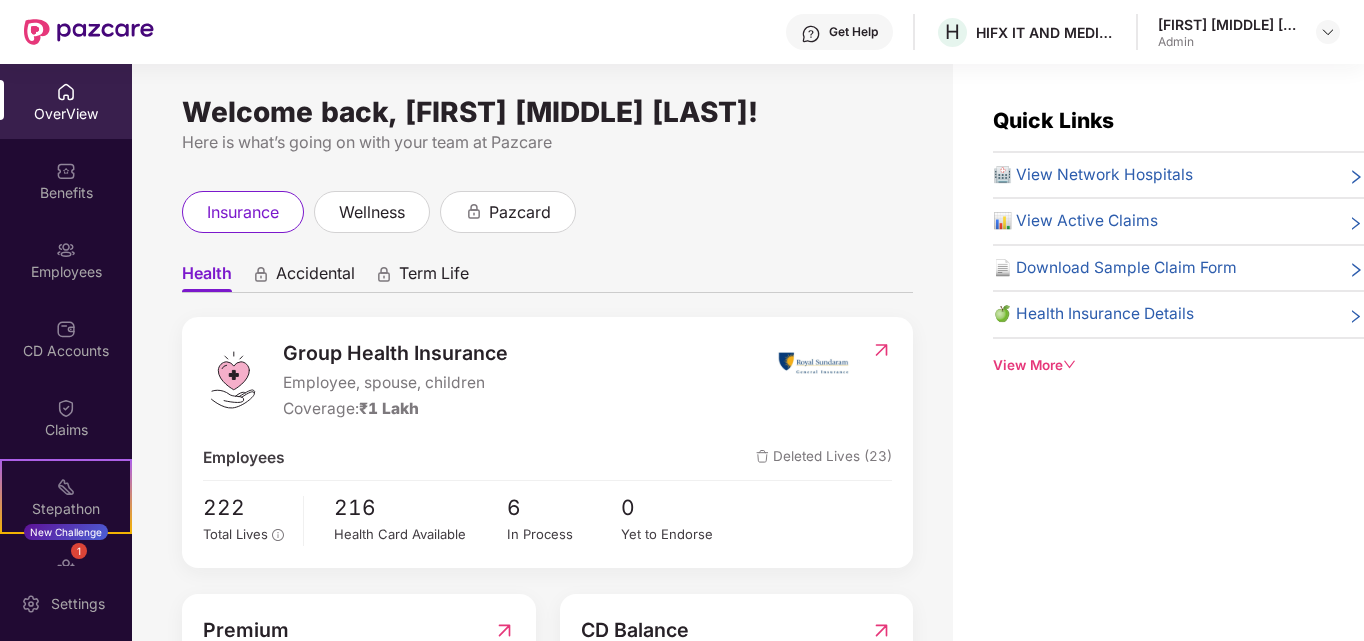 click on "📊 View Active Claims" at bounding box center [1075, 221] 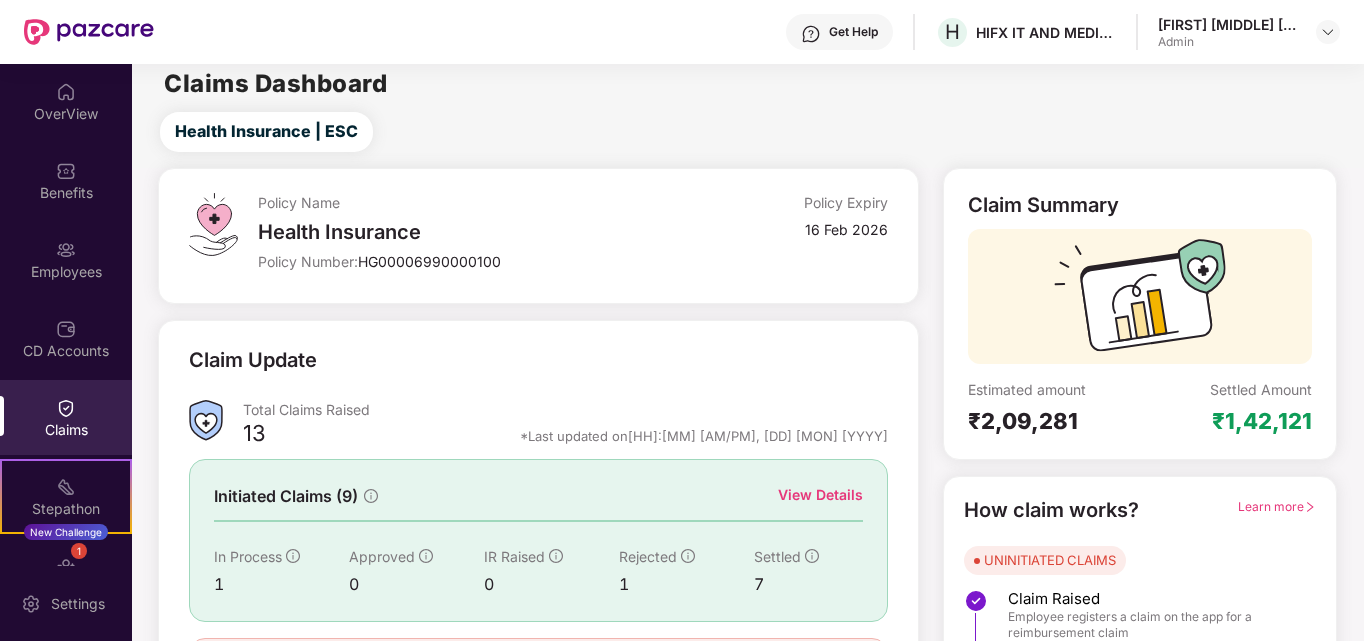 scroll, scrollTop: 0, scrollLeft: 0, axis: both 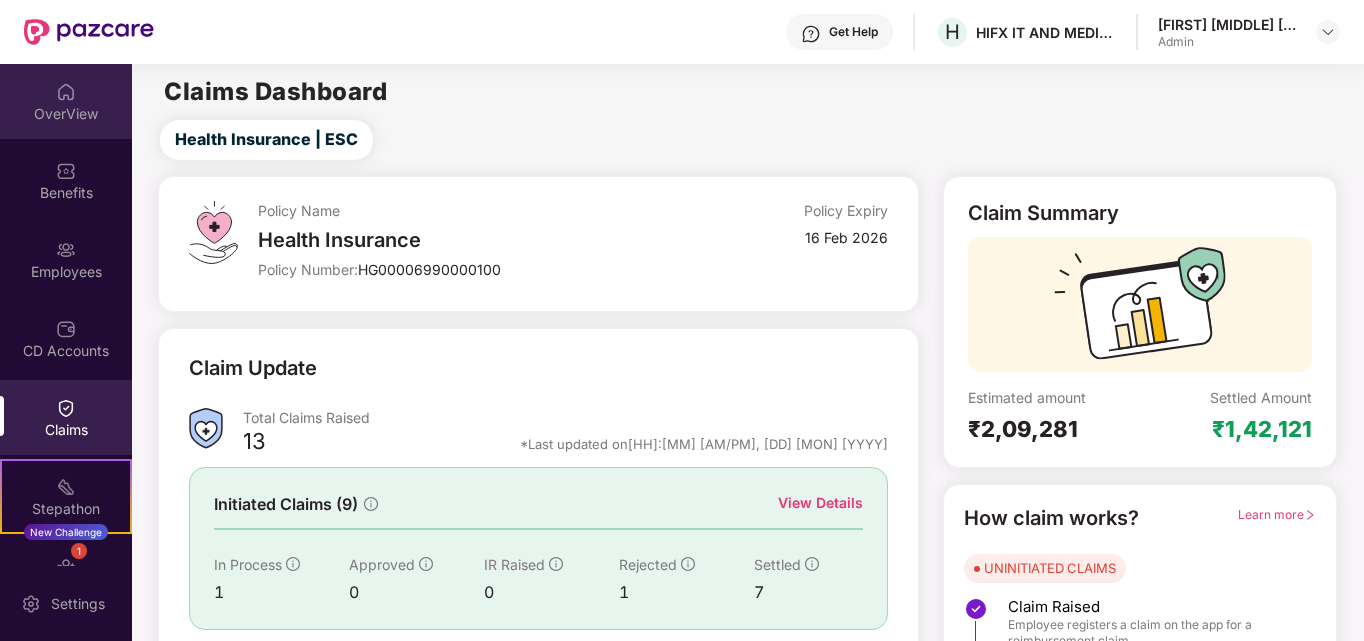 click on "OverView" at bounding box center [66, 114] 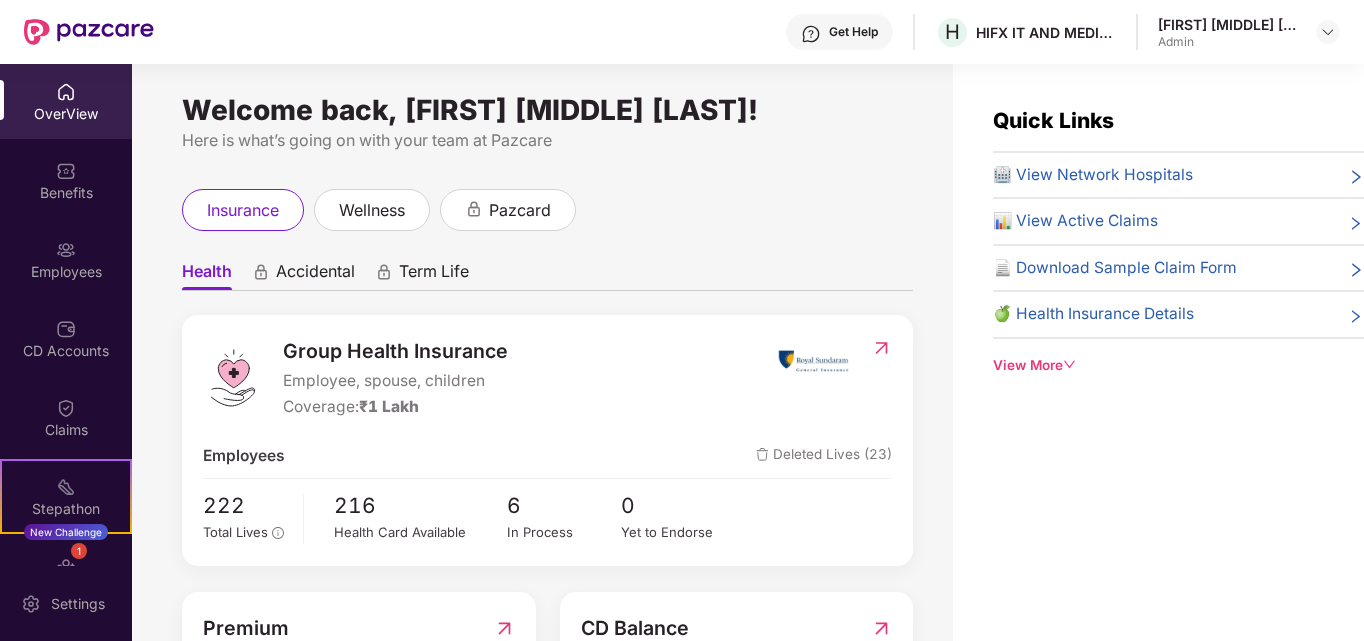 scroll, scrollTop: 0, scrollLeft: 0, axis: both 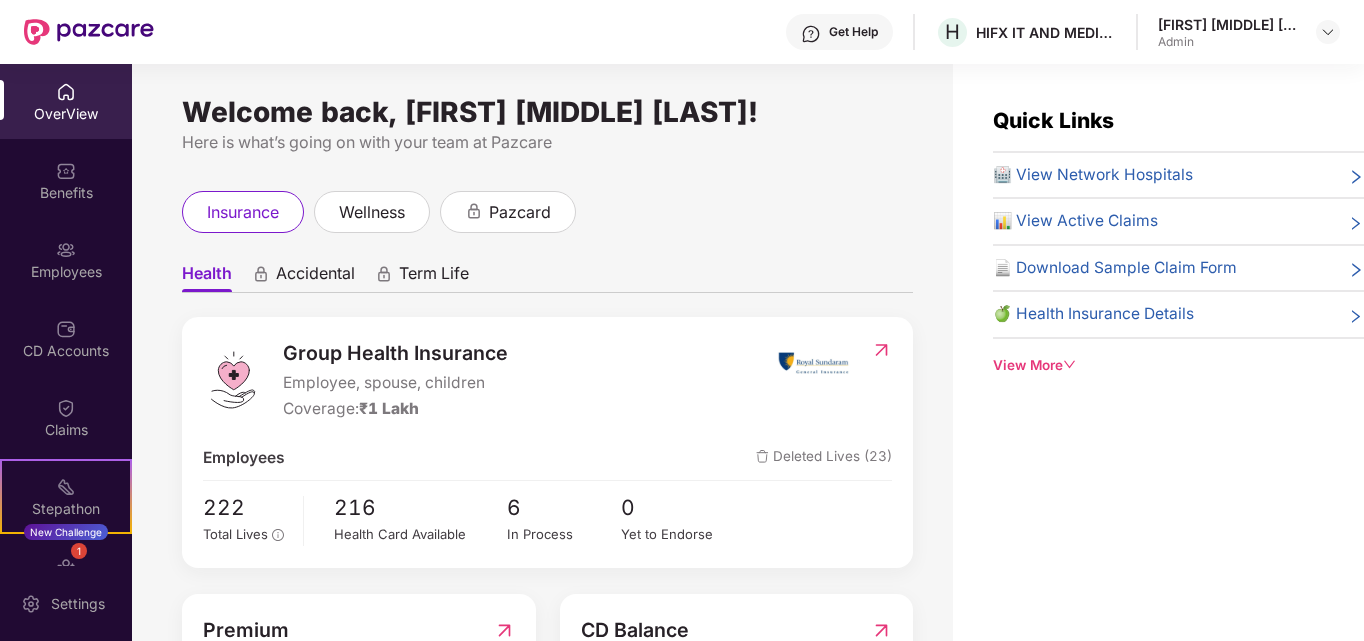 click on "📊 View Active Claims" at bounding box center (1075, 221) 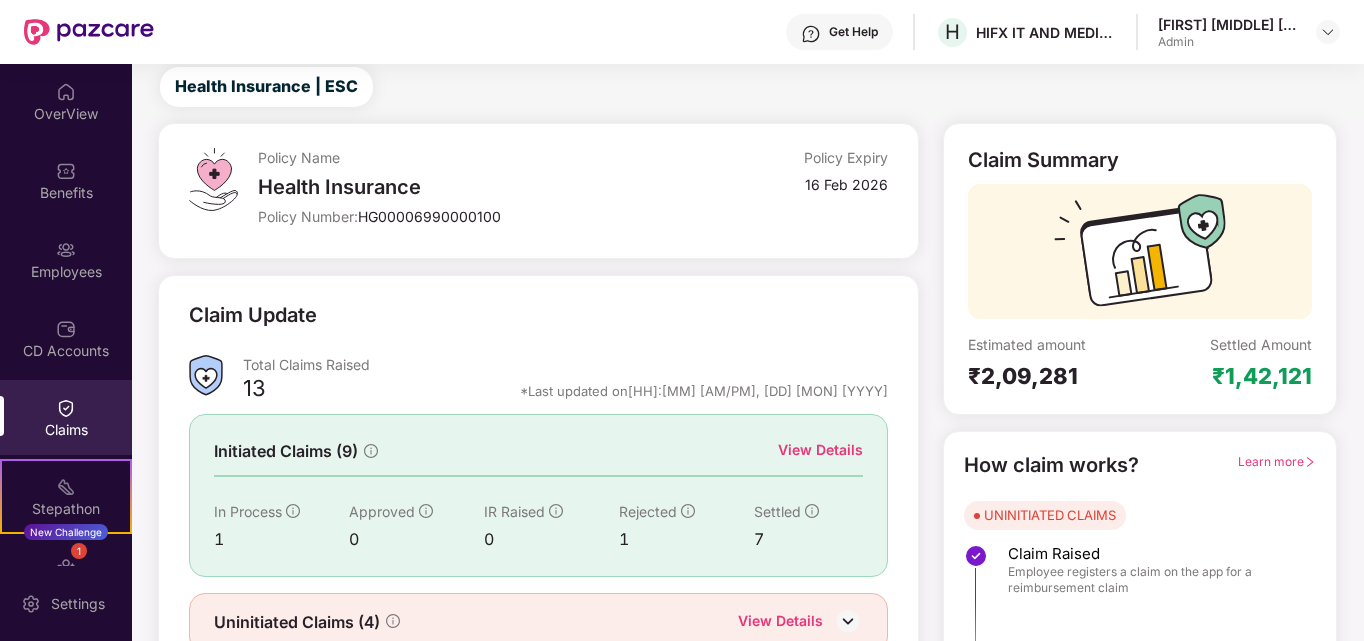 scroll, scrollTop: 100, scrollLeft: 0, axis: vertical 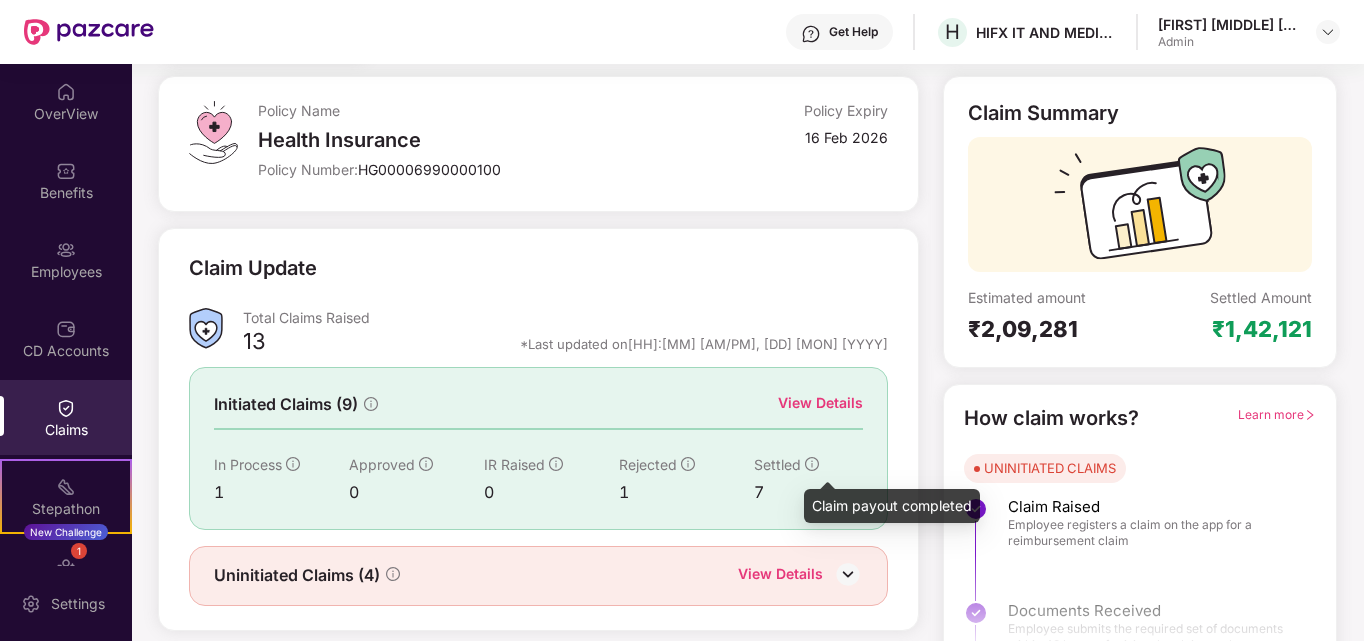 click 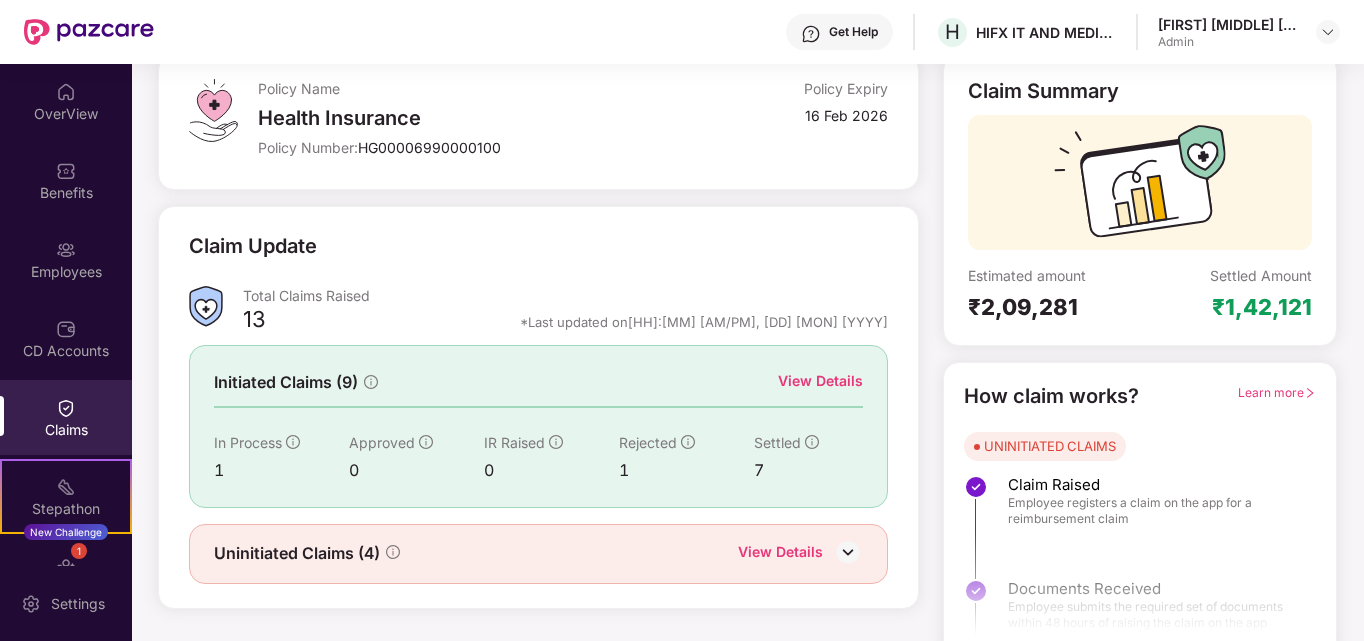 scroll, scrollTop: 142, scrollLeft: 0, axis: vertical 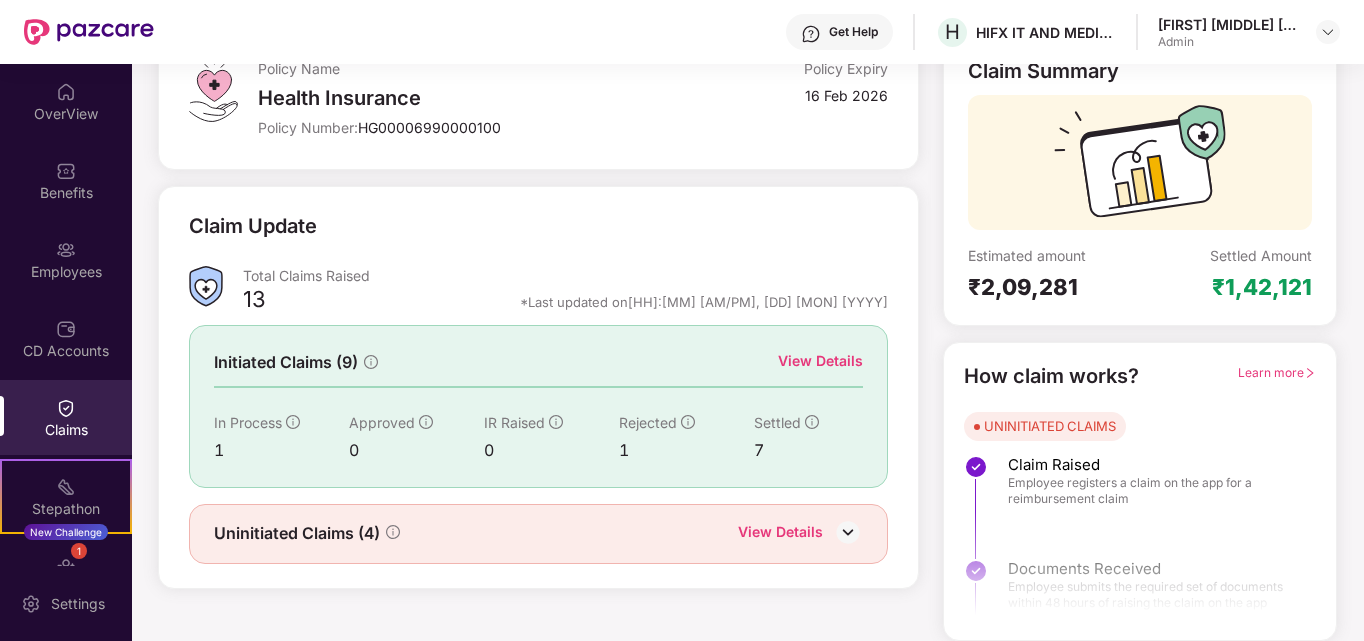 click on "View Details" at bounding box center [780, 534] 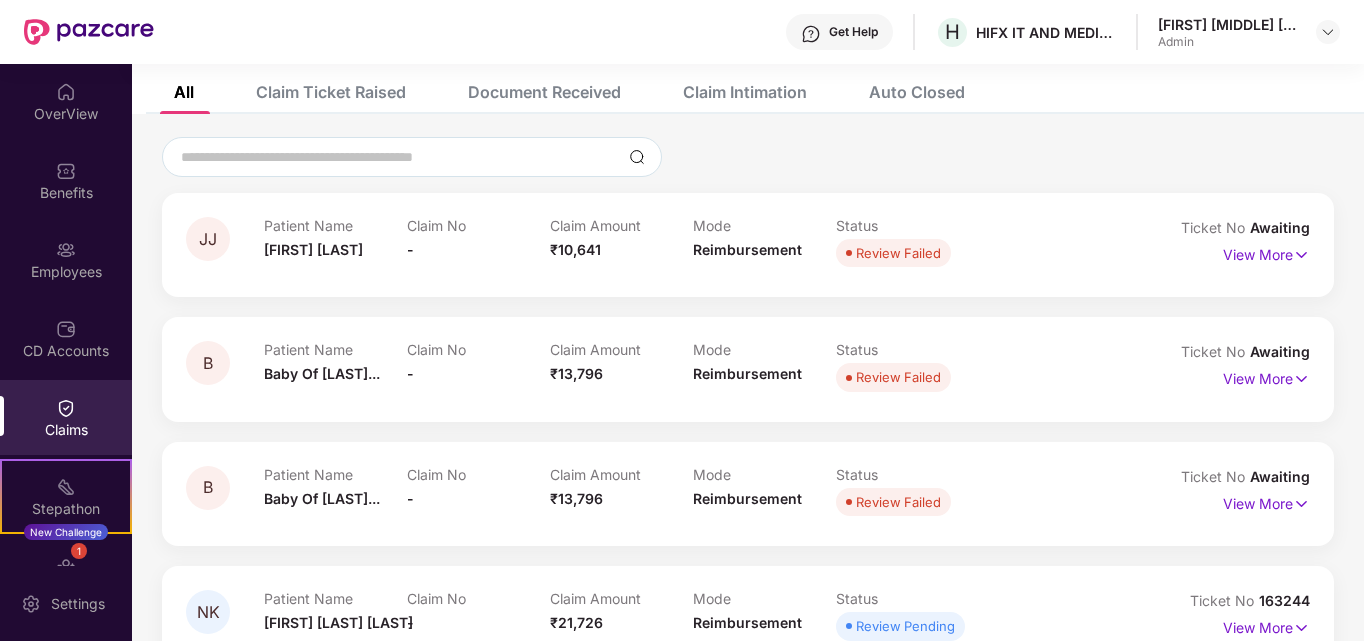 scroll, scrollTop: 100, scrollLeft: 0, axis: vertical 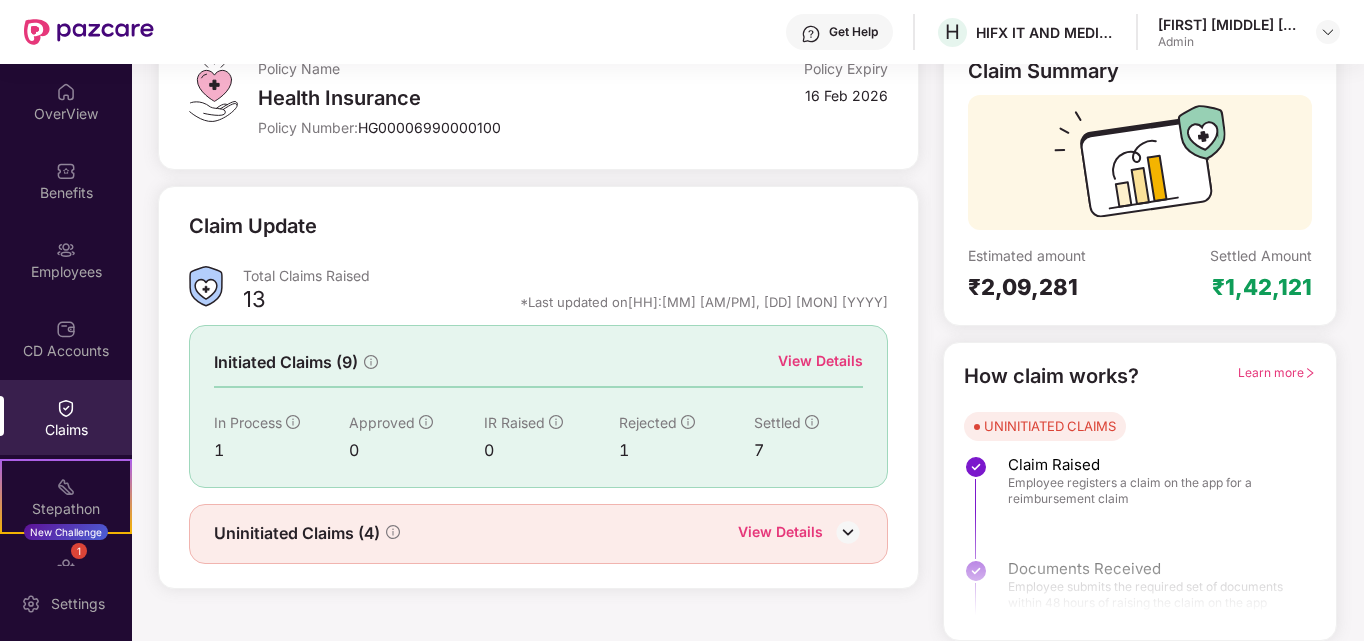 click on "View Details" at bounding box center (800, 534) 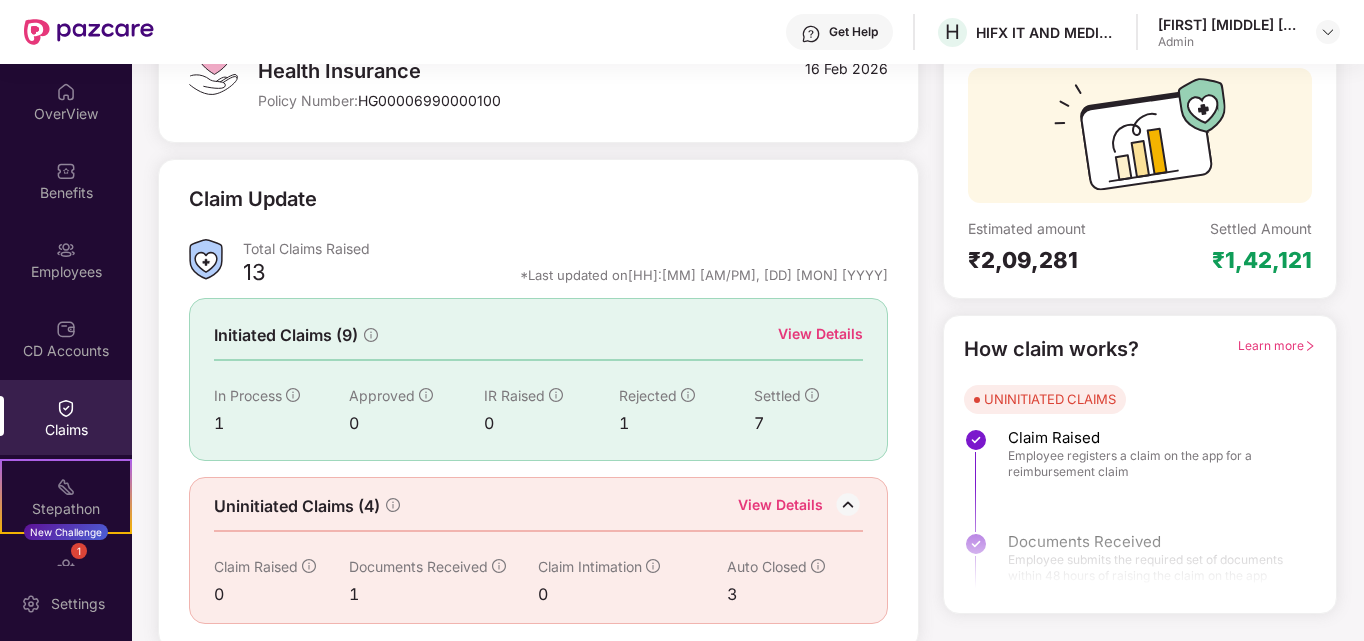 scroll, scrollTop: 177, scrollLeft: 0, axis: vertical 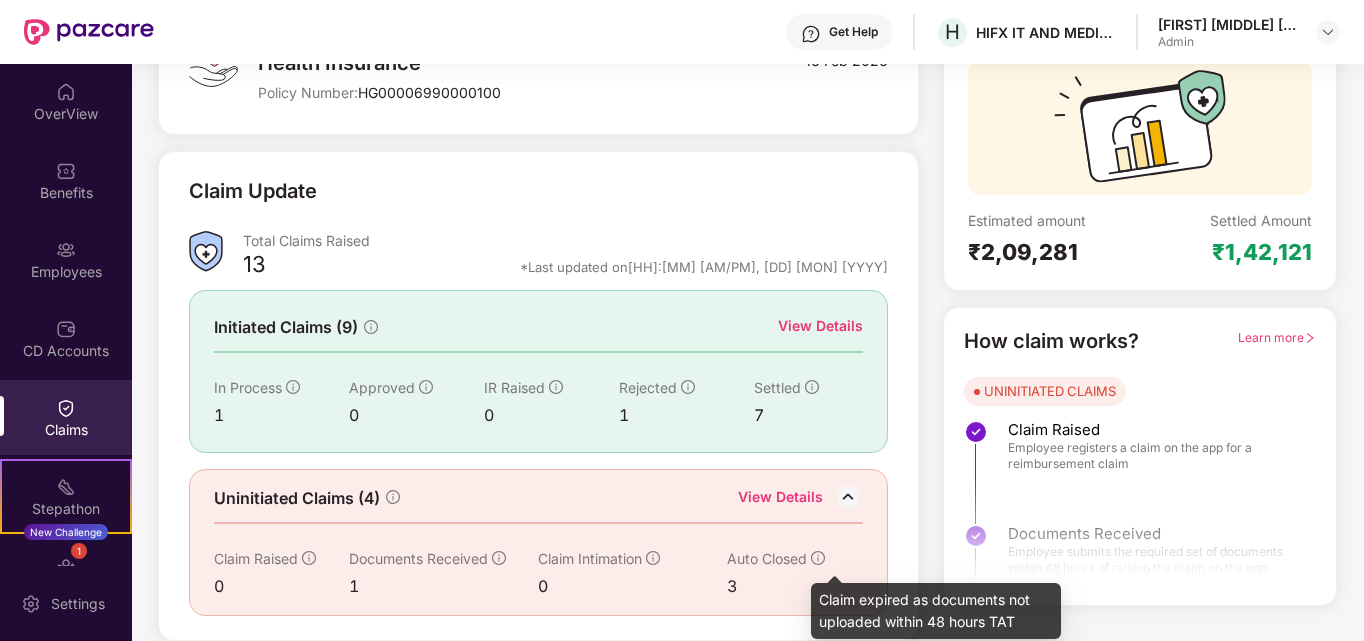 click 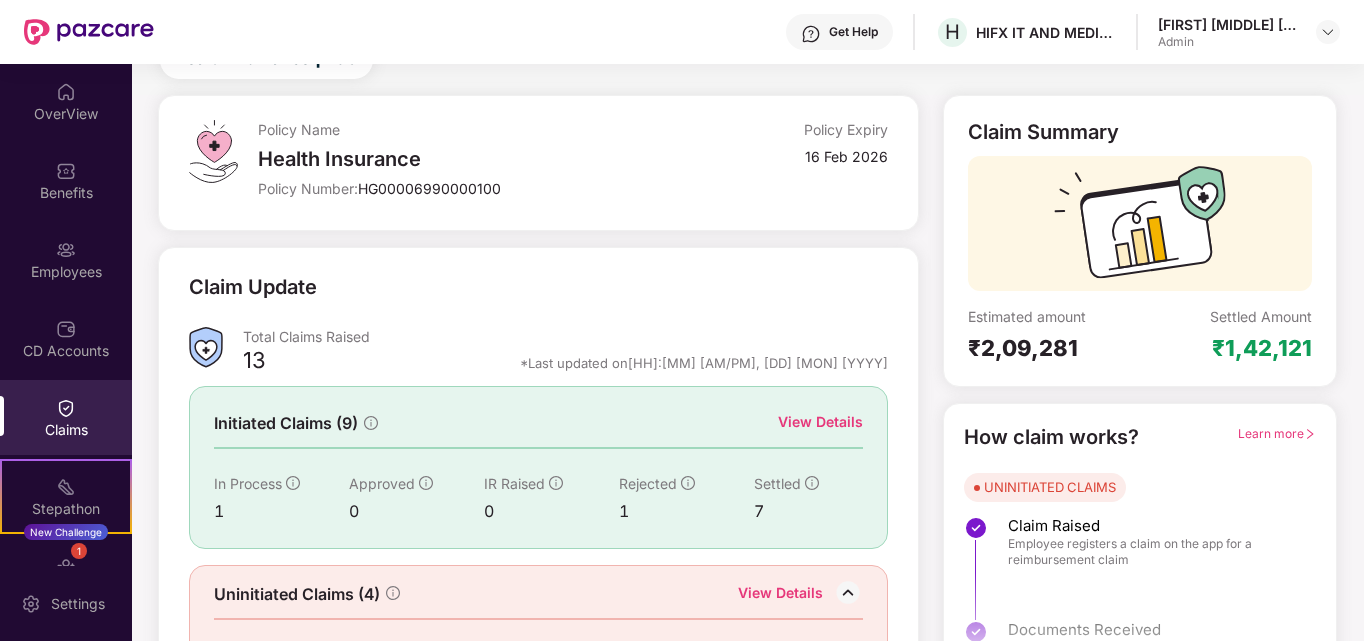 scroll, scrollTop: 177, scrollLeft: 0, axis: vertical 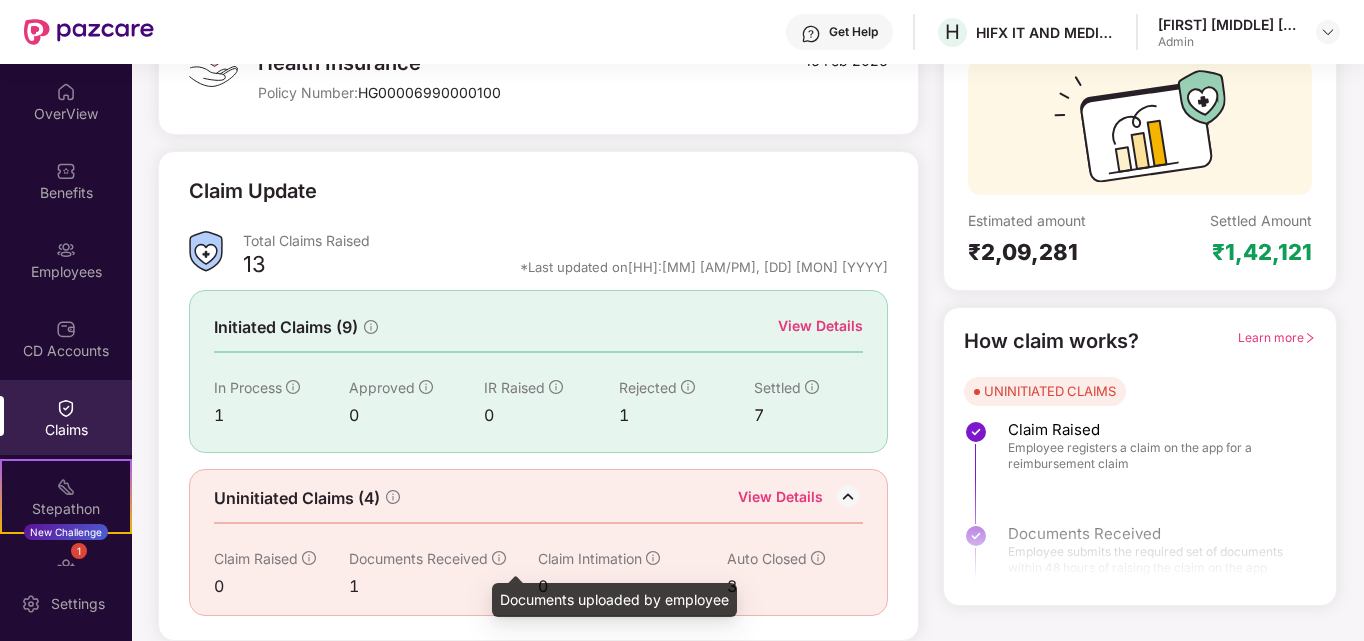 click 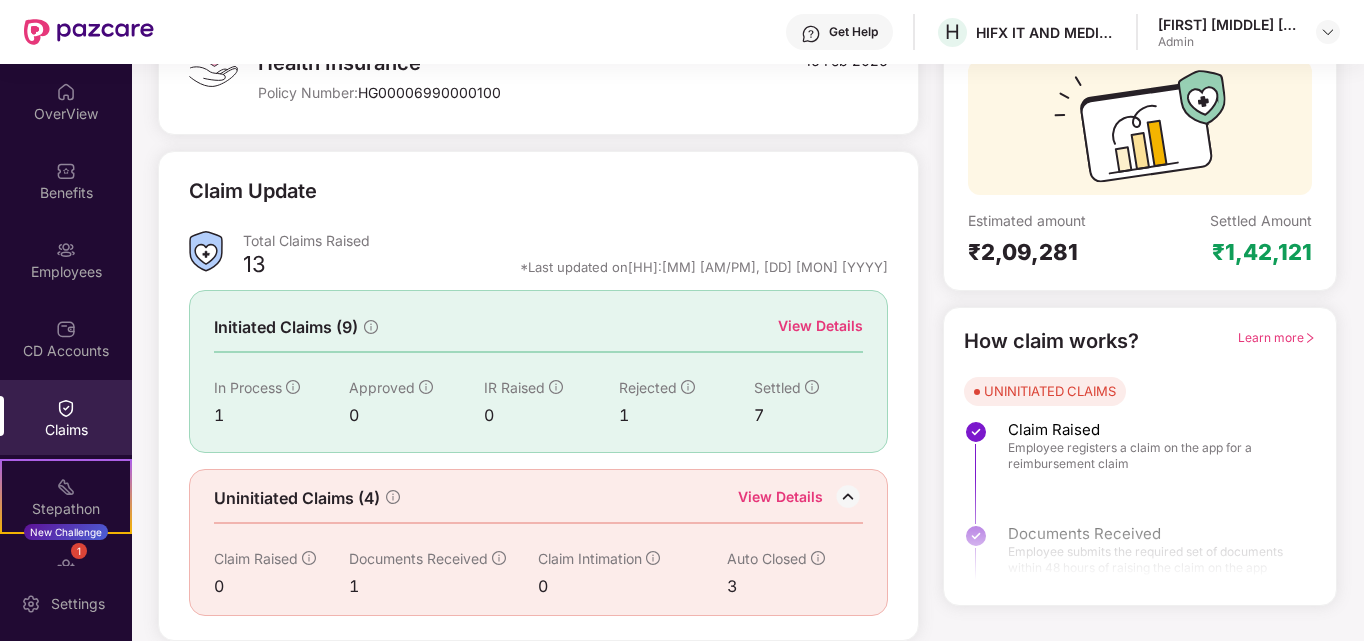 click on "Documents Received" at bounding box center (418, 558) 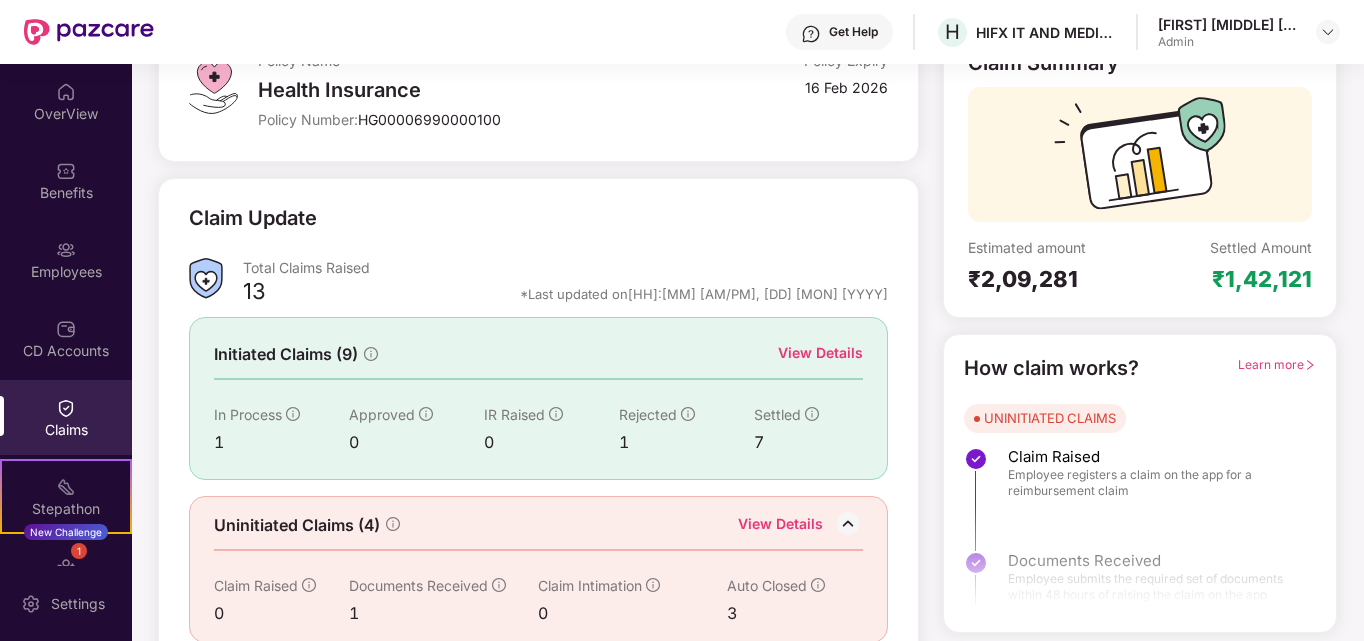 scroll, scrollTop: 177, scrollLeft: 0, axis: vertical 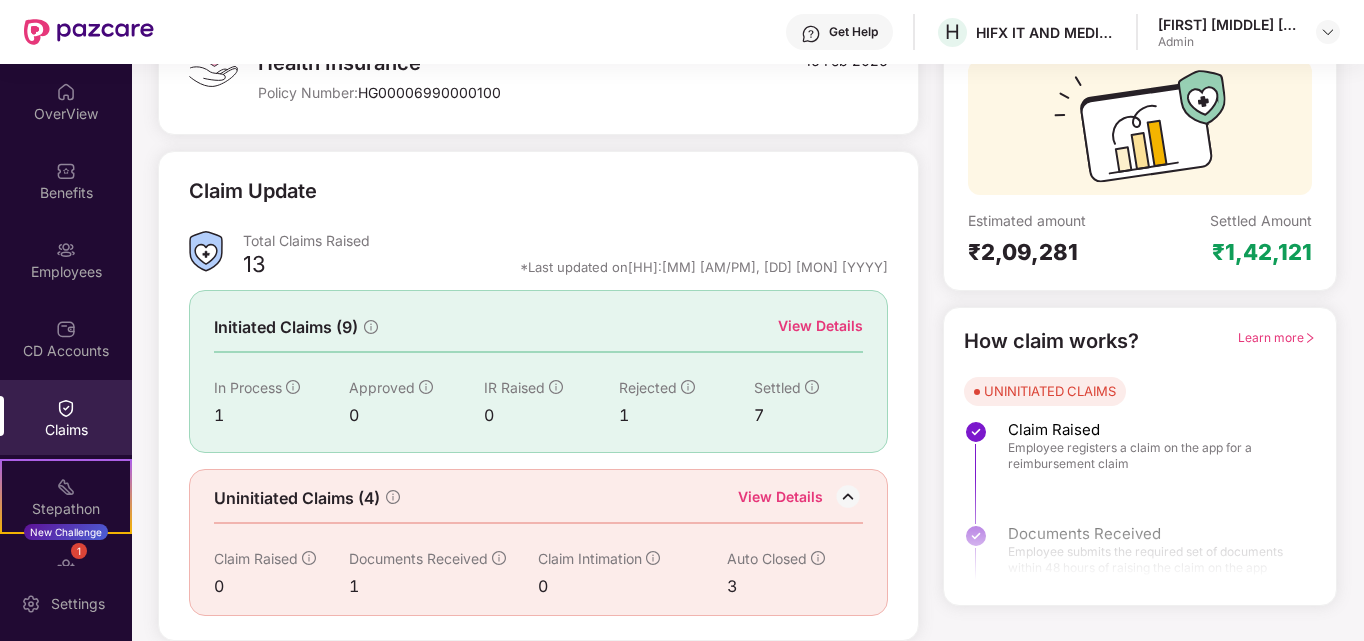 click on "Learn more" at bounding box center [1277, 337] 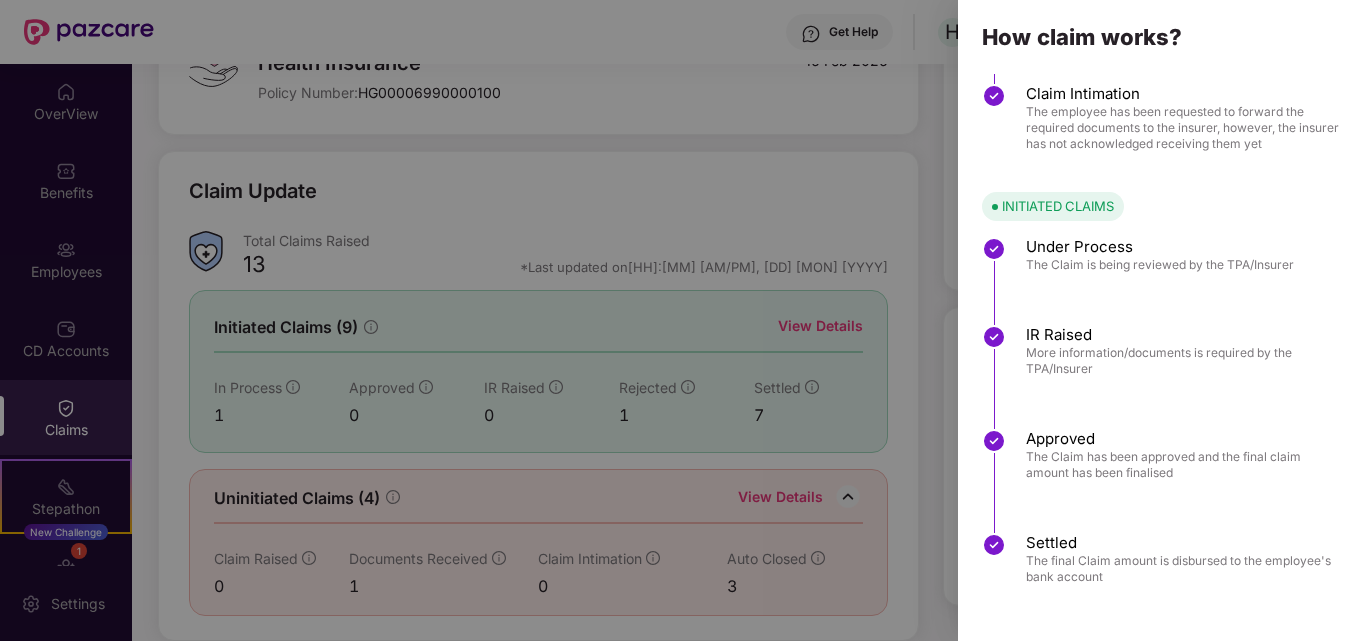 scroll, scrollTop: 0, scrollLeft: 0, axis: both 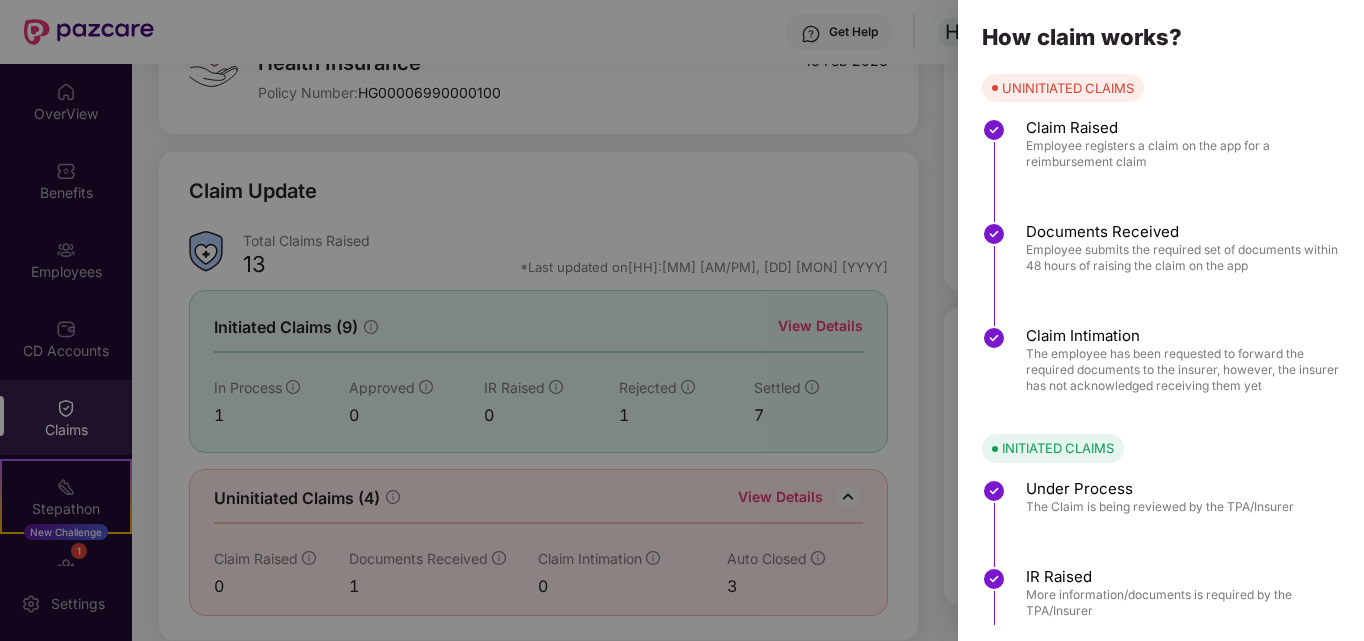 click at bounding box center [682, 320] 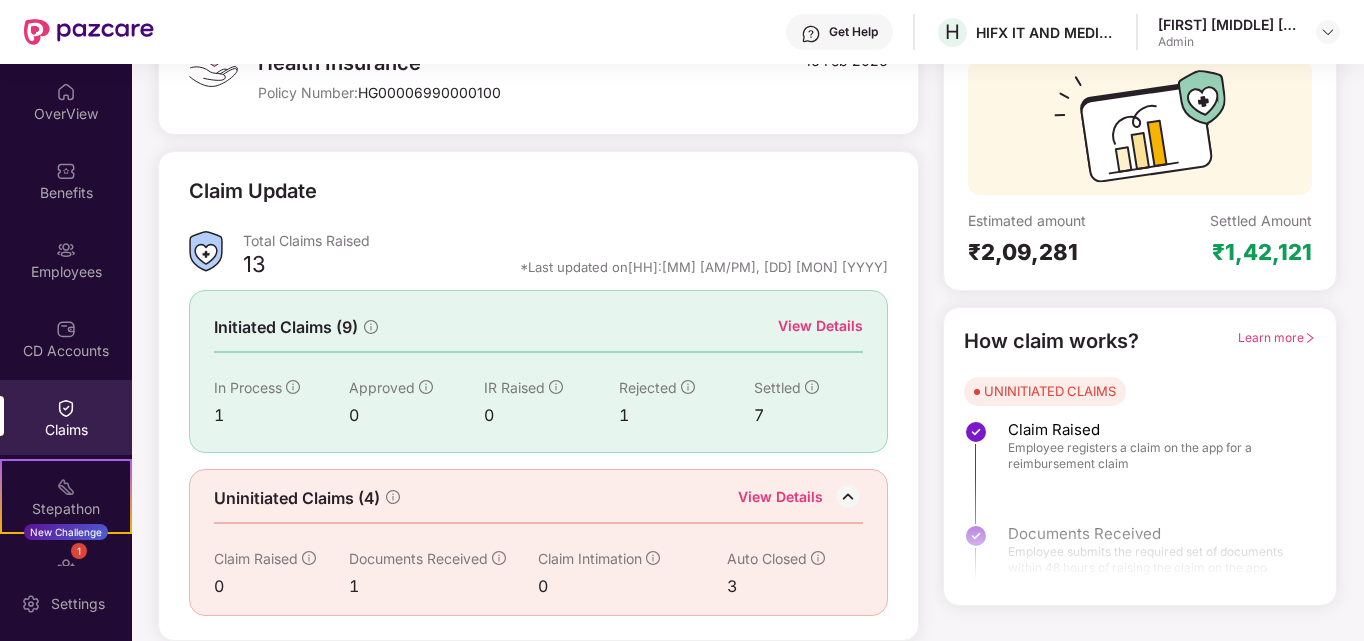 click on "₹1,42,121" at bounding box center [1262, 252] 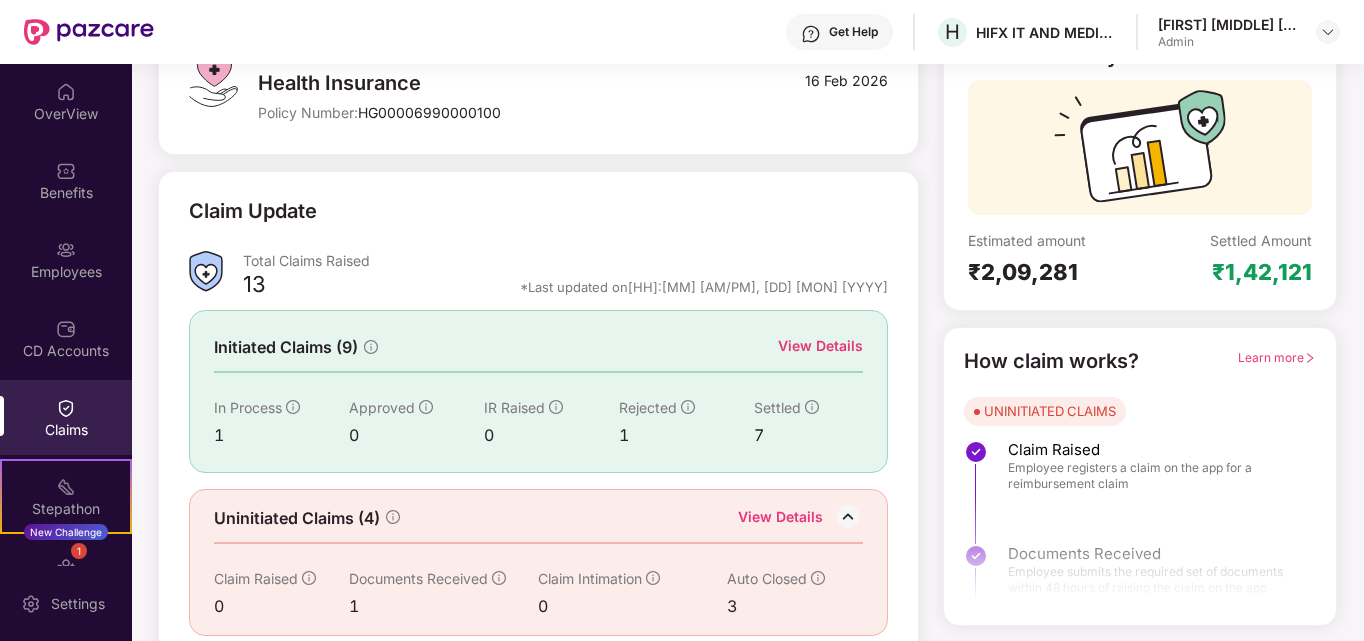 scroll, scrollTop: 177, scrollLeft: 0, axis: vertical 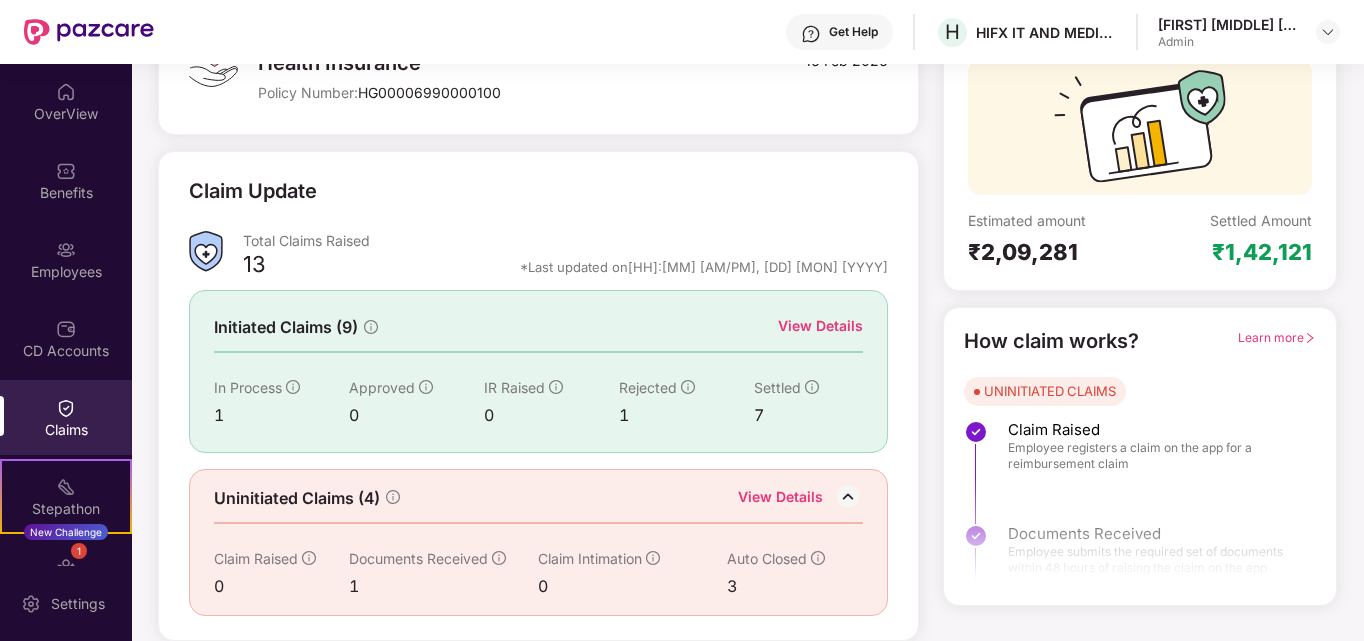 click on "View Details" at bounding box center (780, 499) 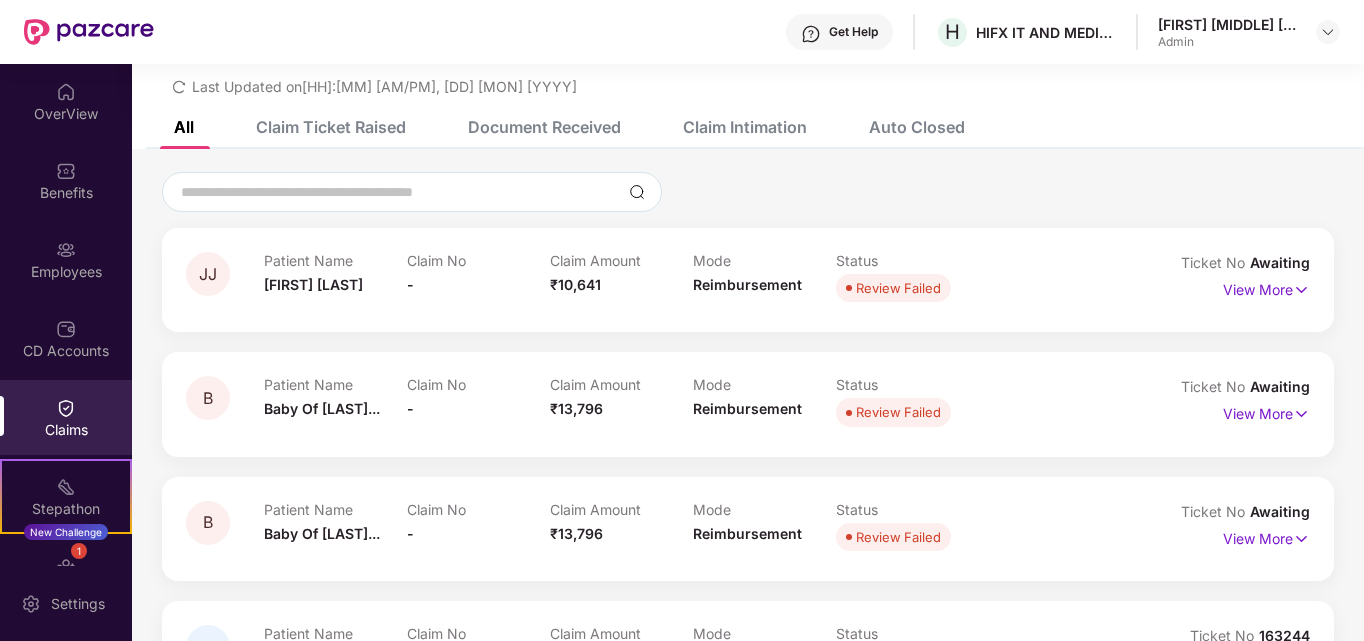 scroll, scrollTop: 149, scrollLeft: 0, axis: vertical 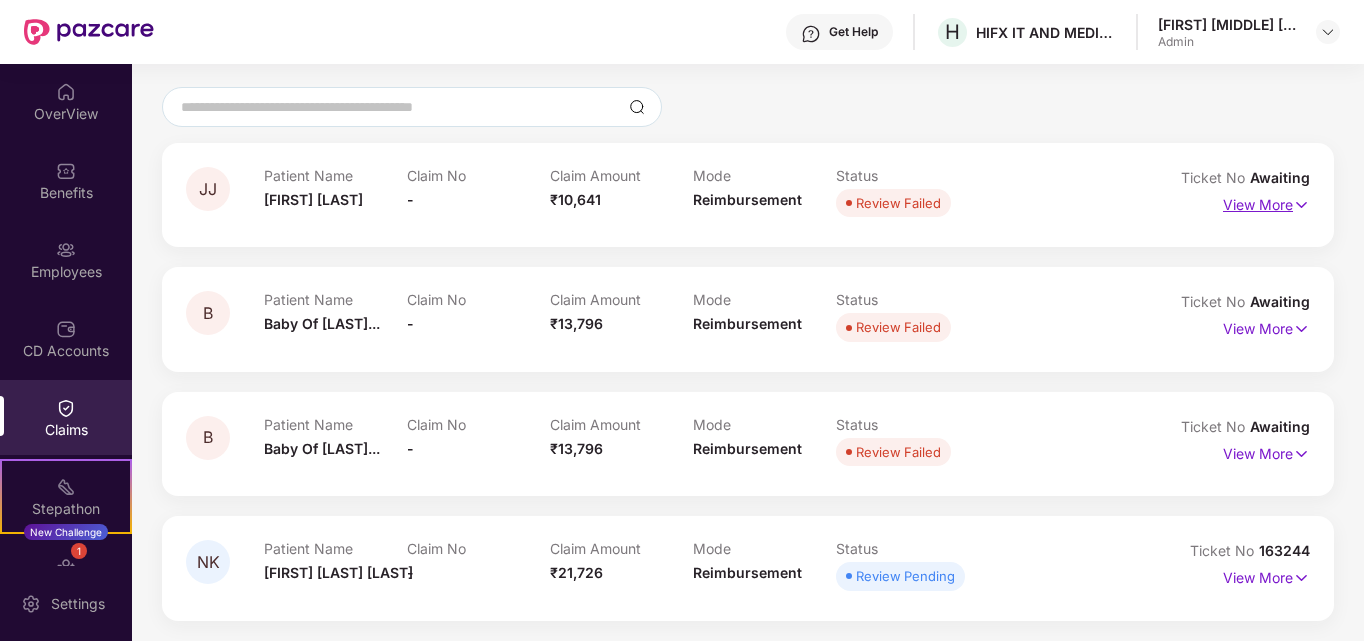 click on "View More" at bounding box center (1266, 202) 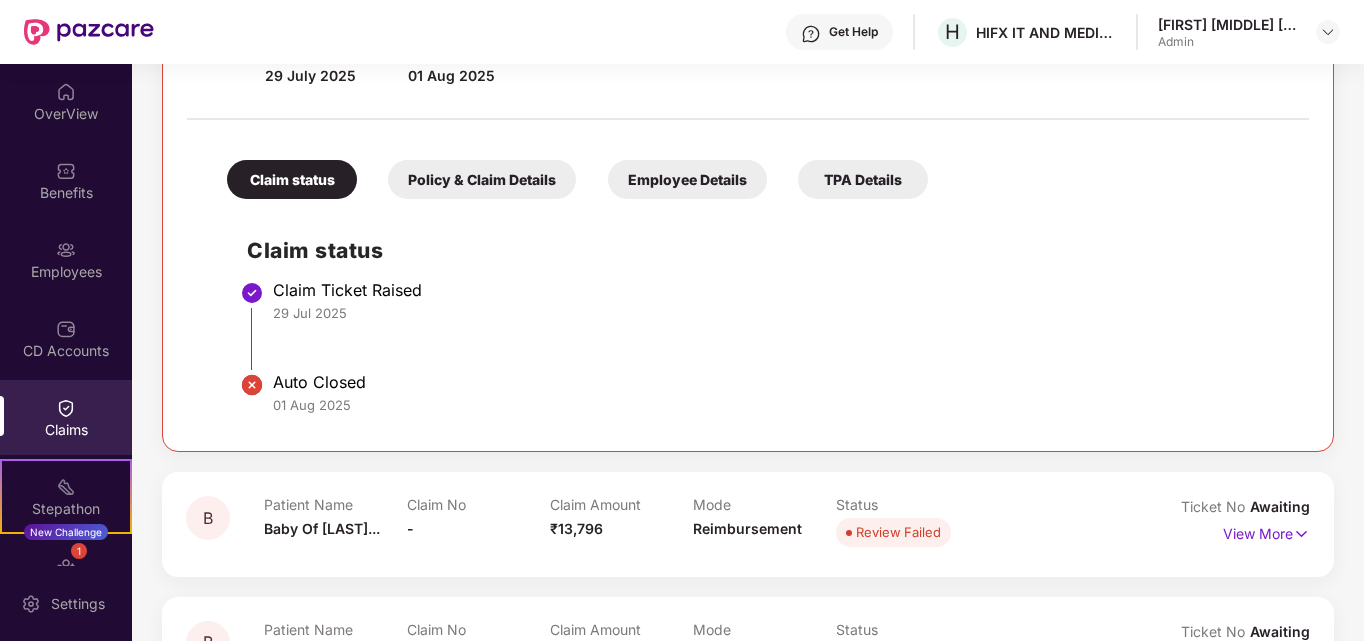 scroll, scrollTop: 149, scrollLeft: 0, axis: vertical 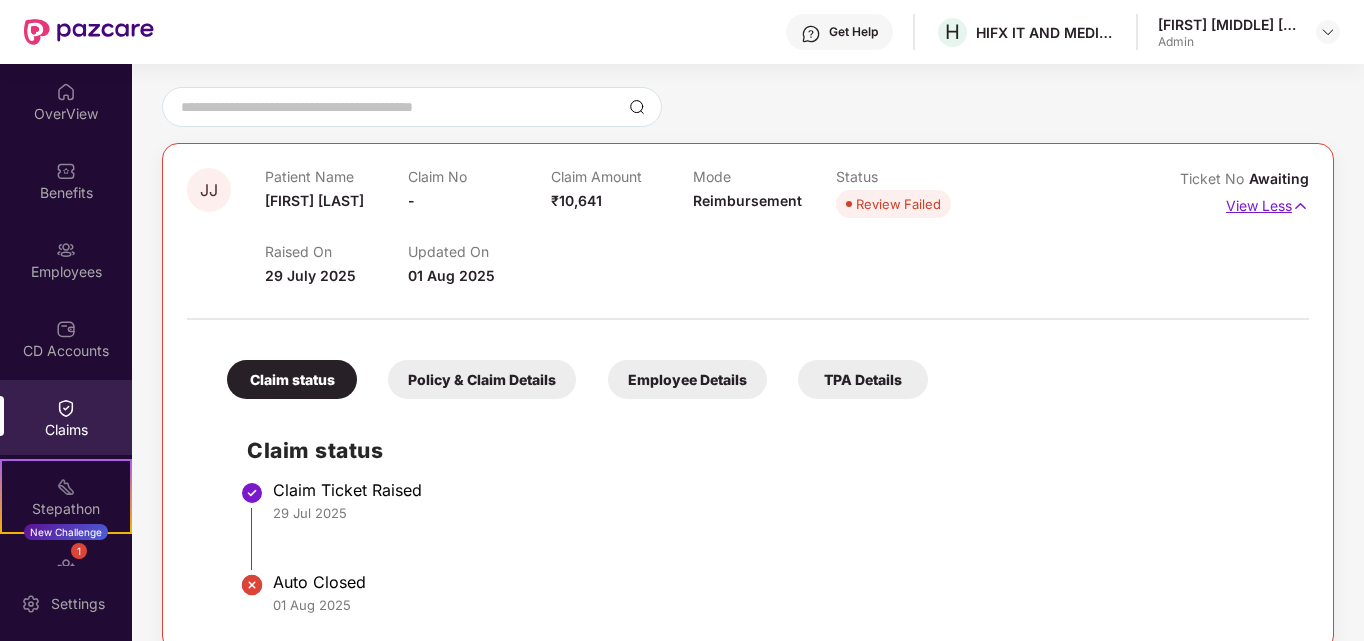 click on "View Less" at bounding box center [1267, 203] 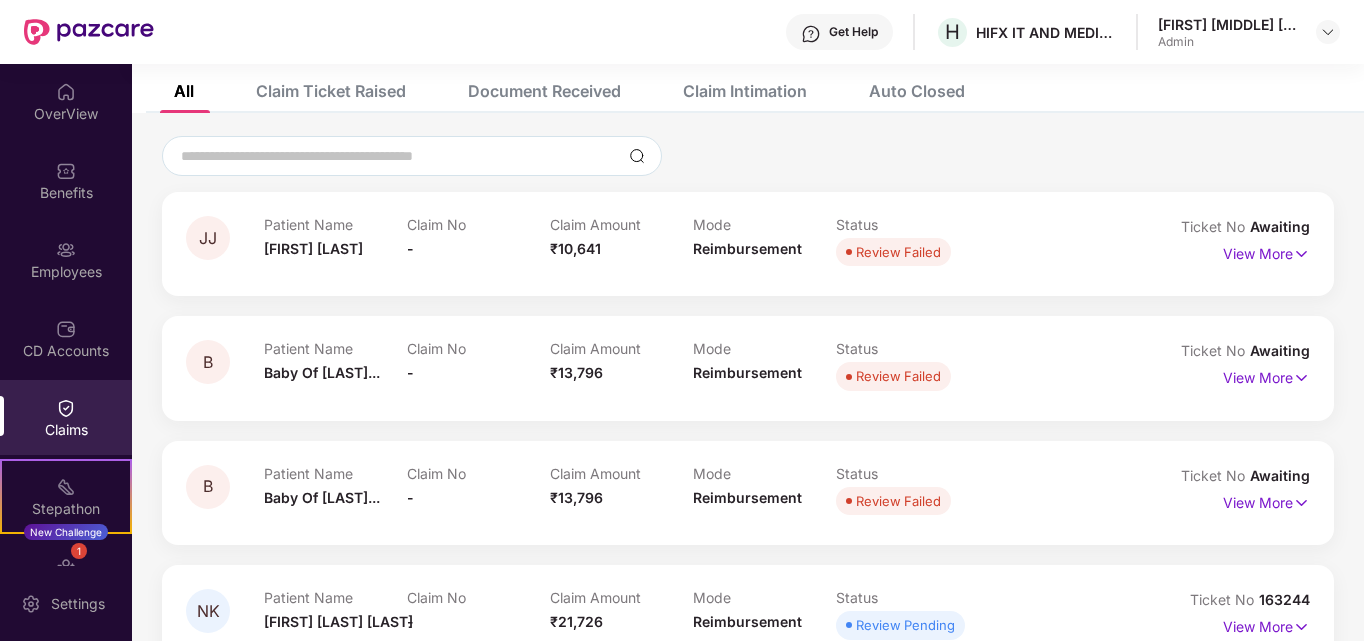 scroll, scrollTop: 0, scrollLeft: 0, axis: both 